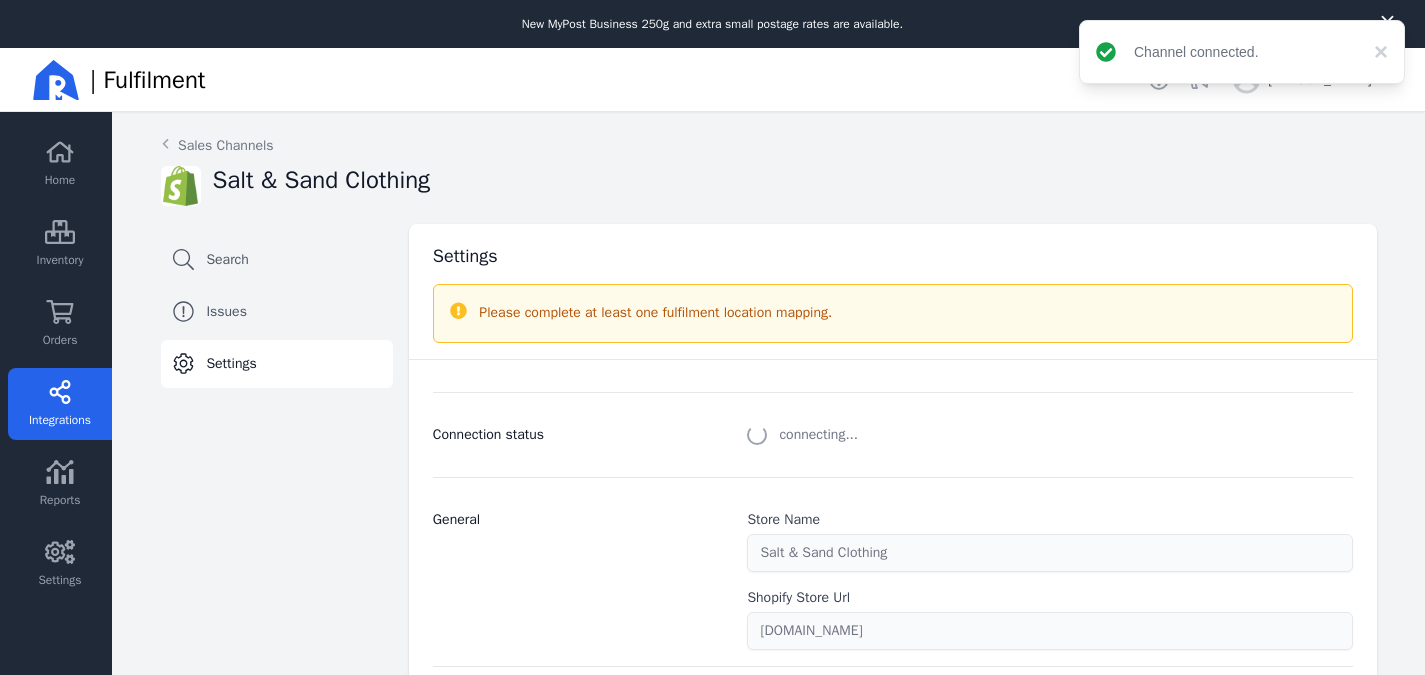 select on "paid_only" 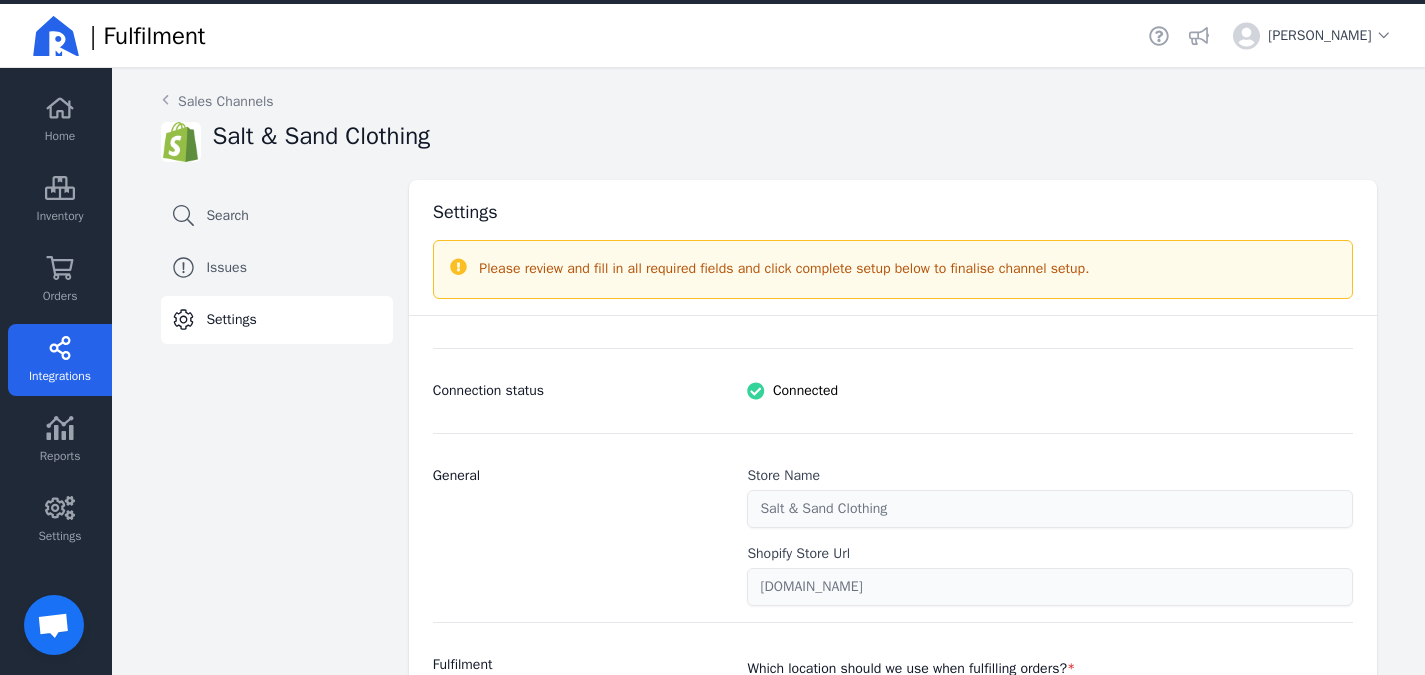 scroll, scrollTop: 48, scrollLeft: 0, axis: vertical 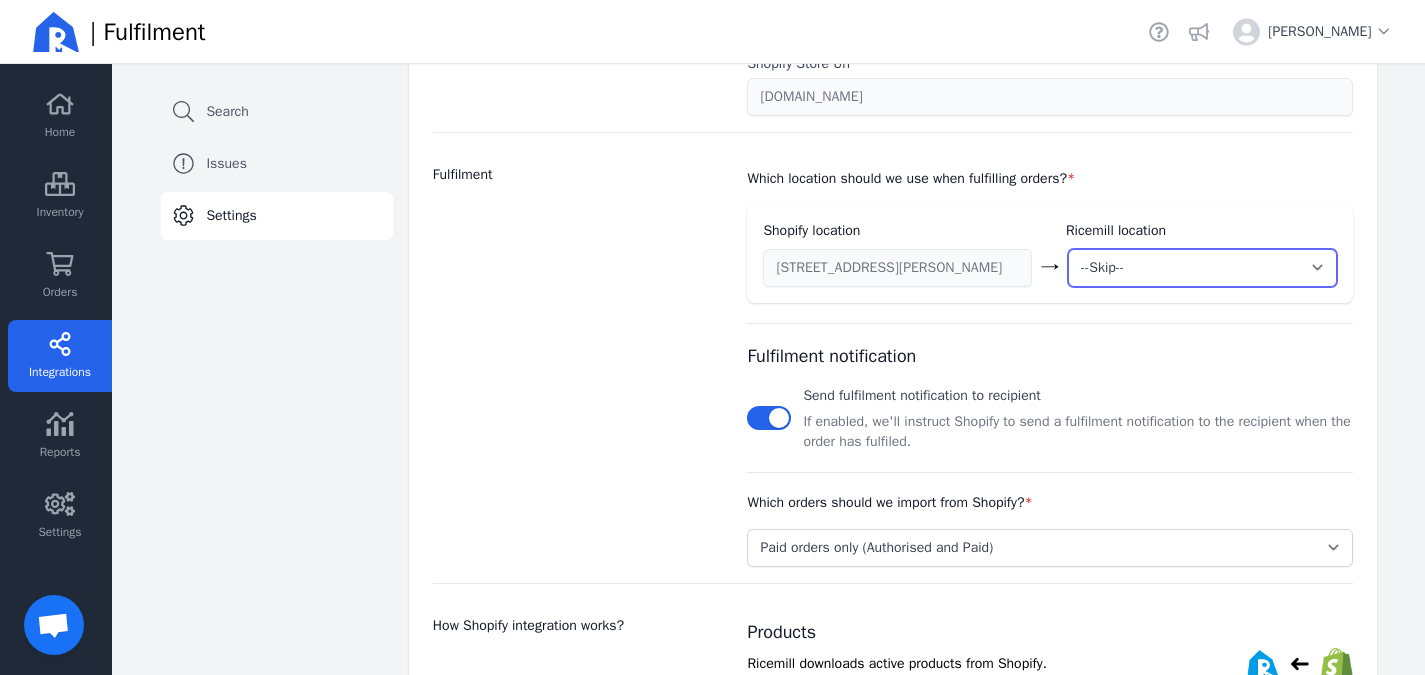click on "--Skip-- ➕ Create new location My Warehouse" at bounding box center (1202, 268) 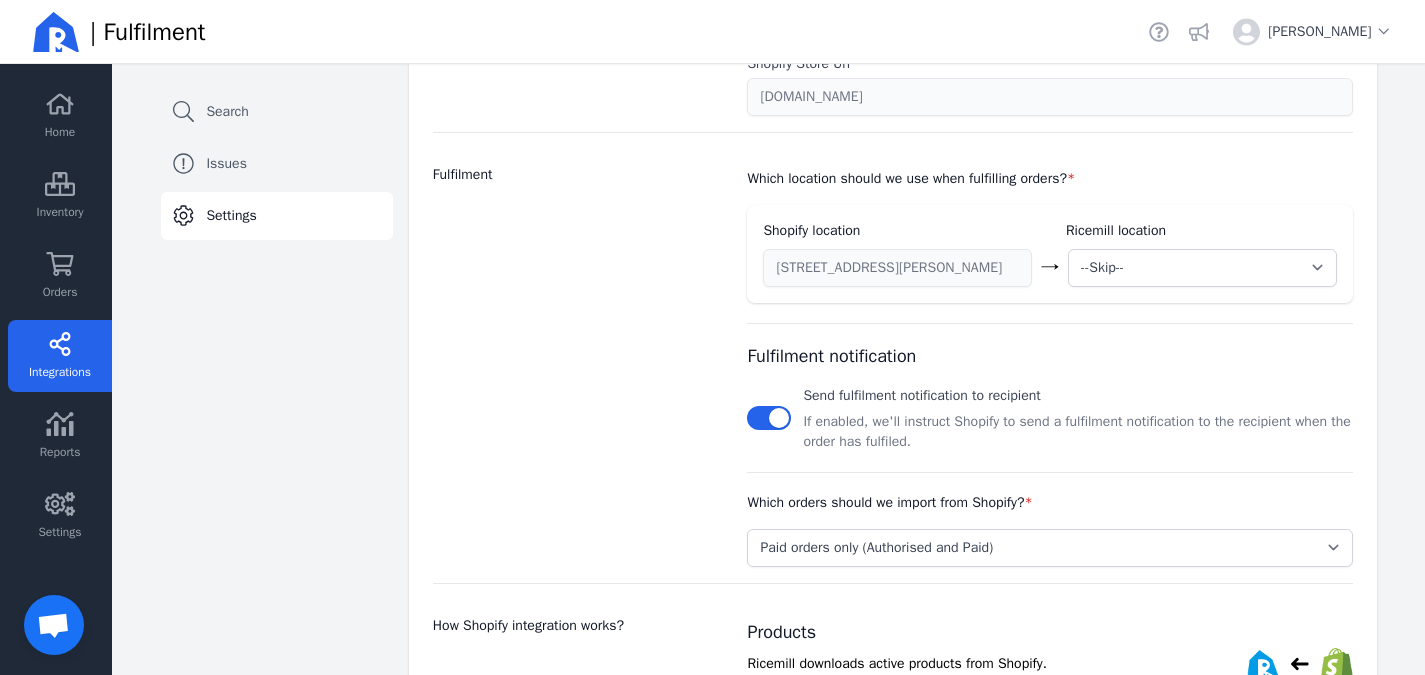 drag, startPoint x: 1409, startPoint y: 323, endPoint x: 1425, endPoint y: 348, distance: 29.681644 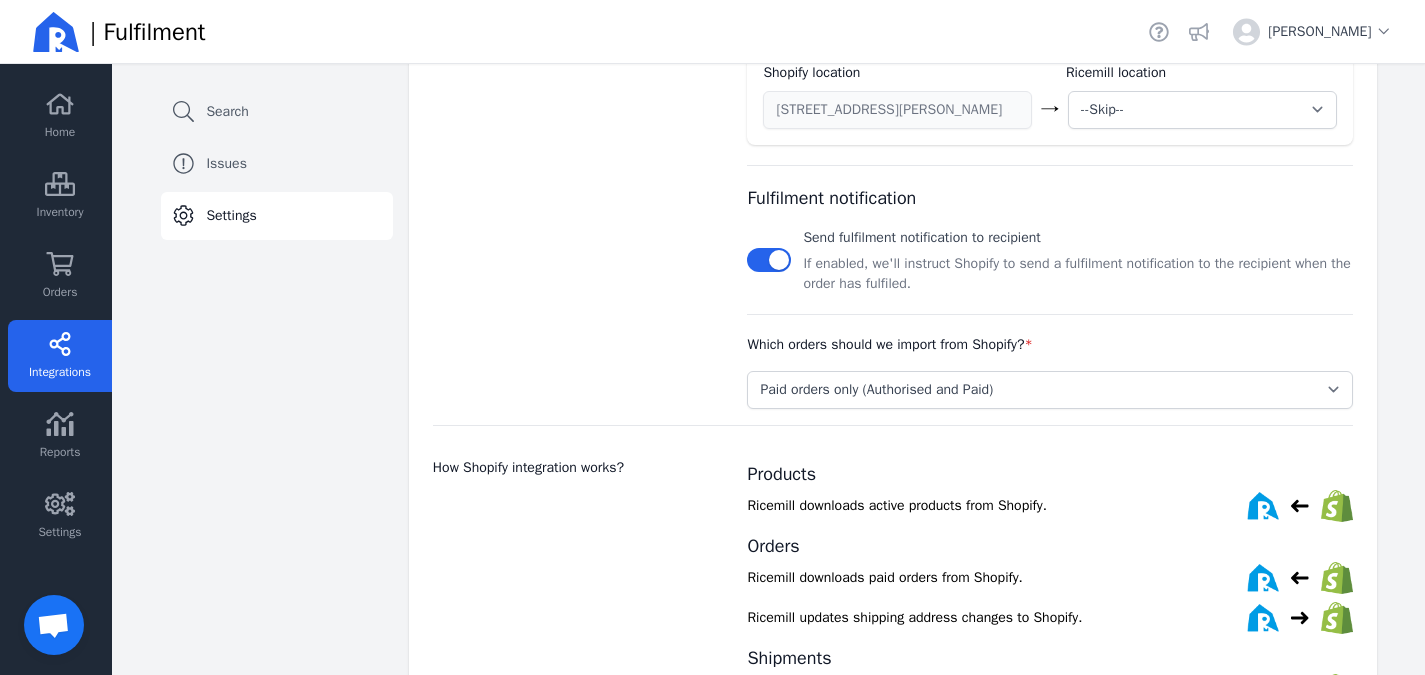 scroll, scrollTop: 654, scrollLeft: 0, axis: vertical 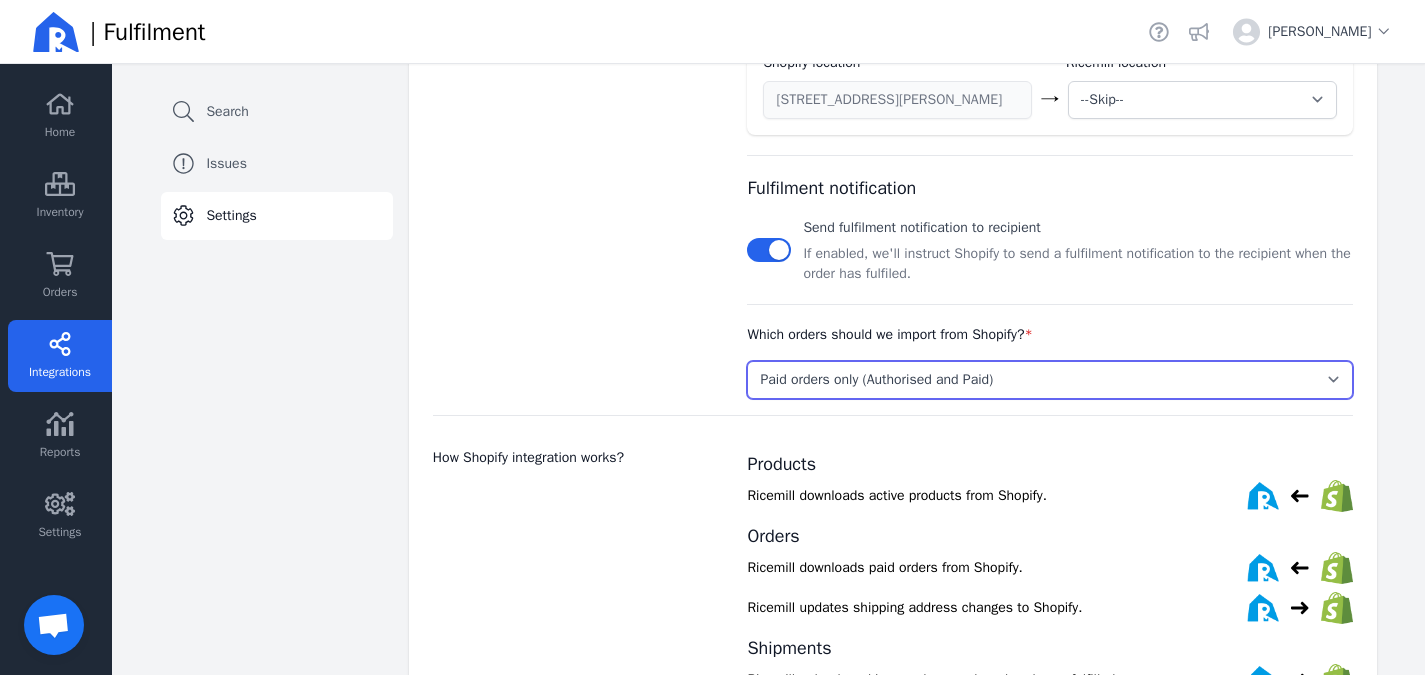 click on "Select... Paid orders only (Authorised and Paid) Pending and Paid orders (Pending, Authorised, Paid and Partially Paid)" at bounding box center (1049, 380) 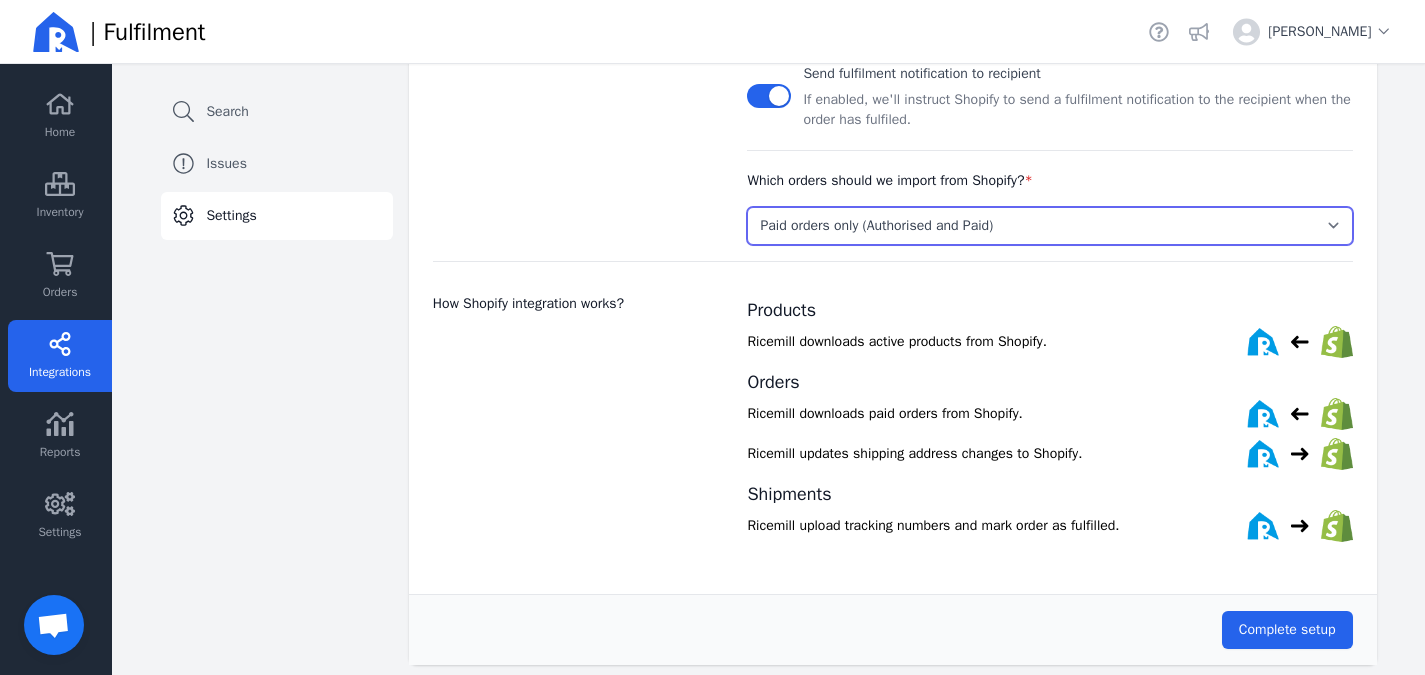 scroll, scrollTop: 837, scrollLeft: 0, axis: vertical 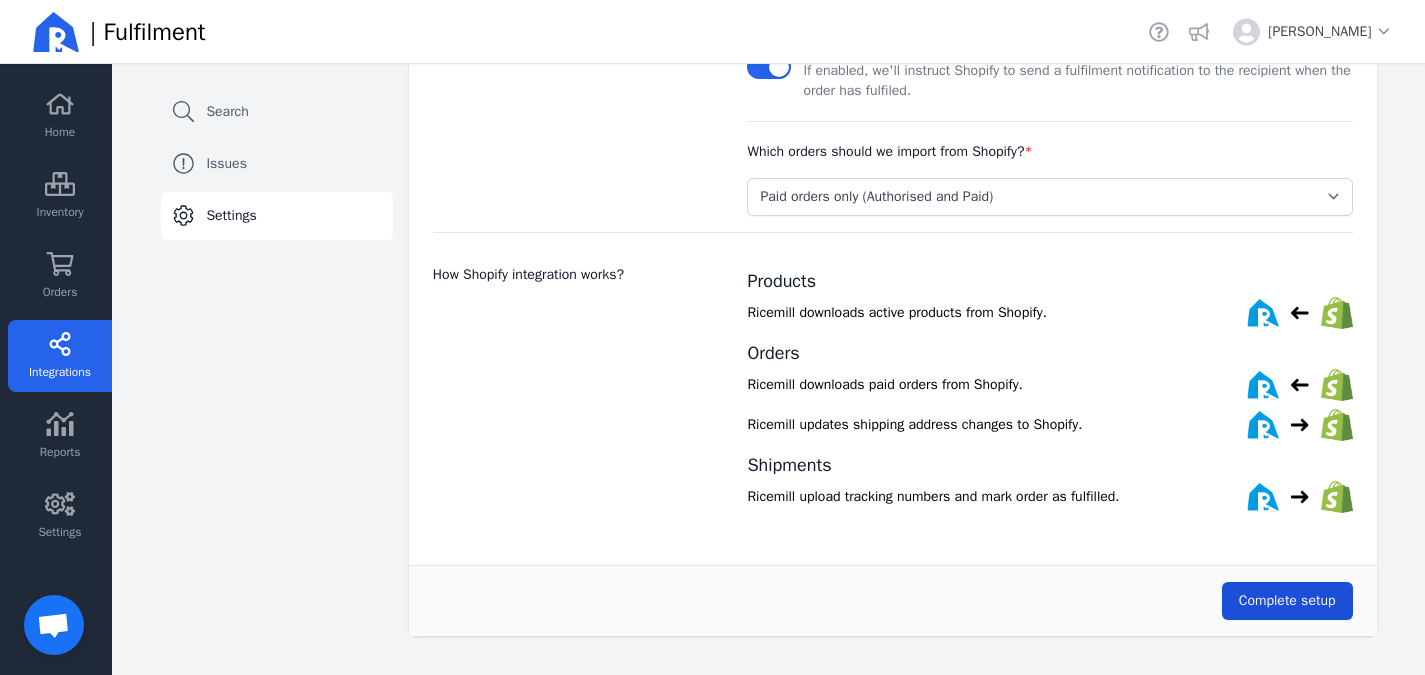 click on "Complete setup" at bounding box center [1287, 600] 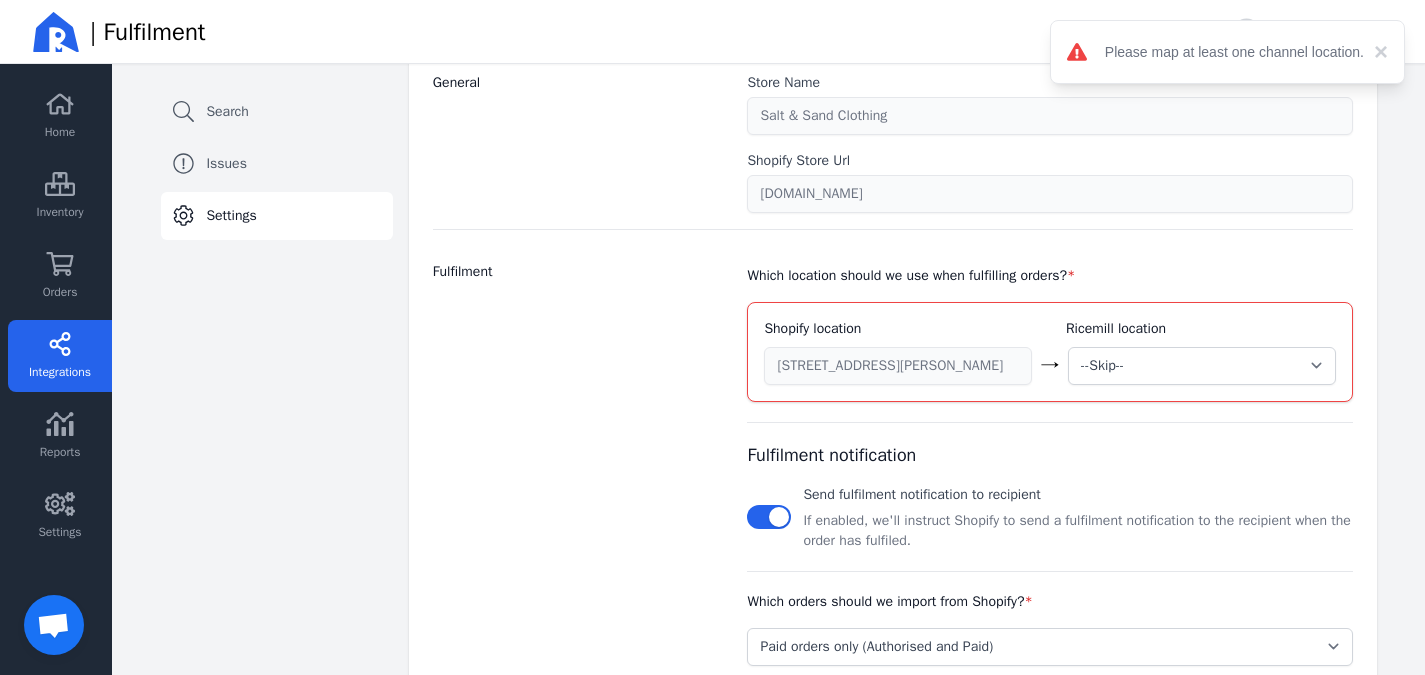 scroll, scrollTop: 380, scrollLeft: 0, axis: vertical 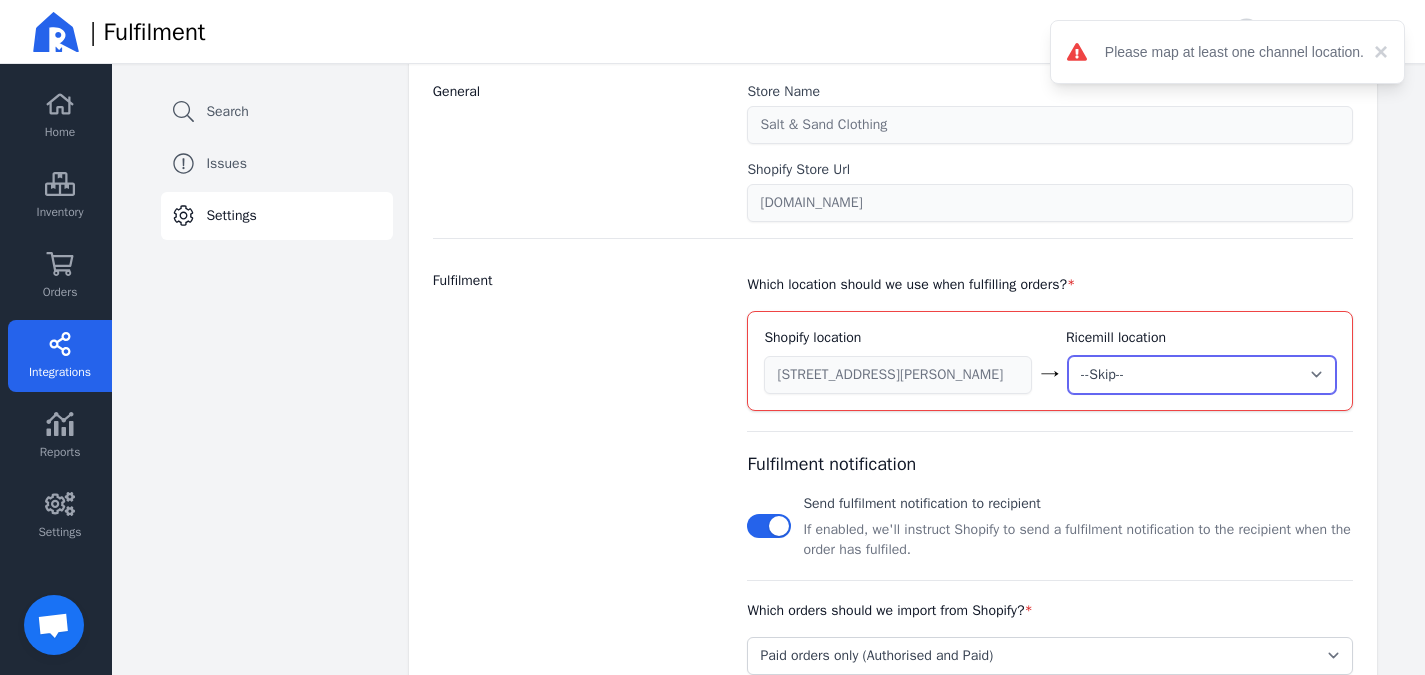 click on "--Skip-- ➕ Create new location My Warehouse" at bounding box center [1202, 375] 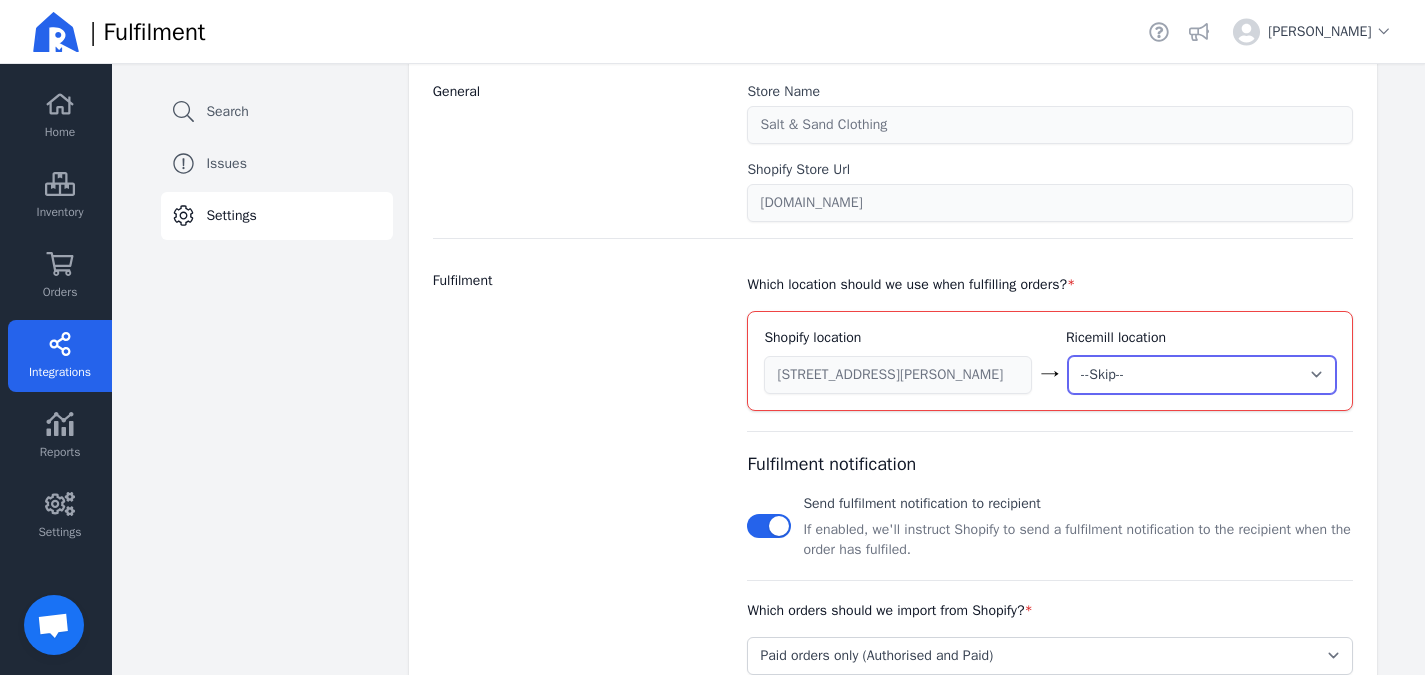 select on "1943" 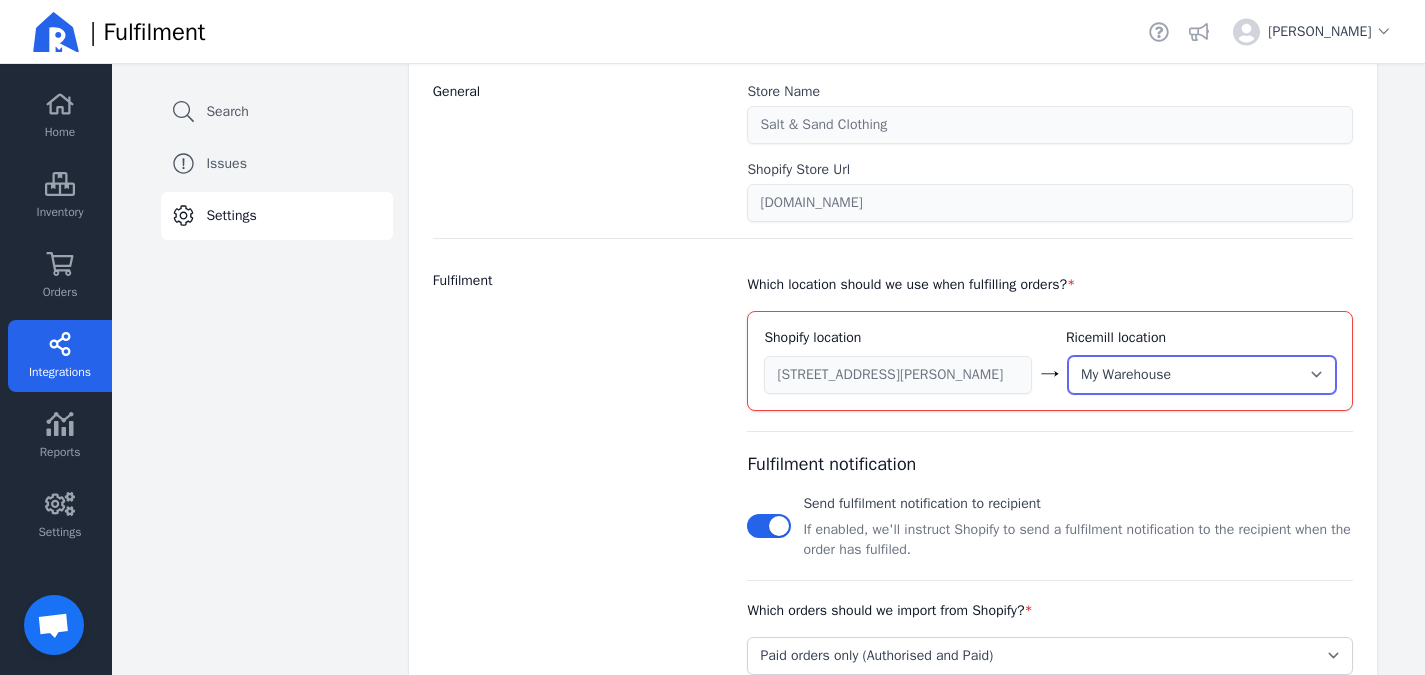 click on "--Skip-- ➕ Create new location My Warehouse" at bounding box center [1202, 375] 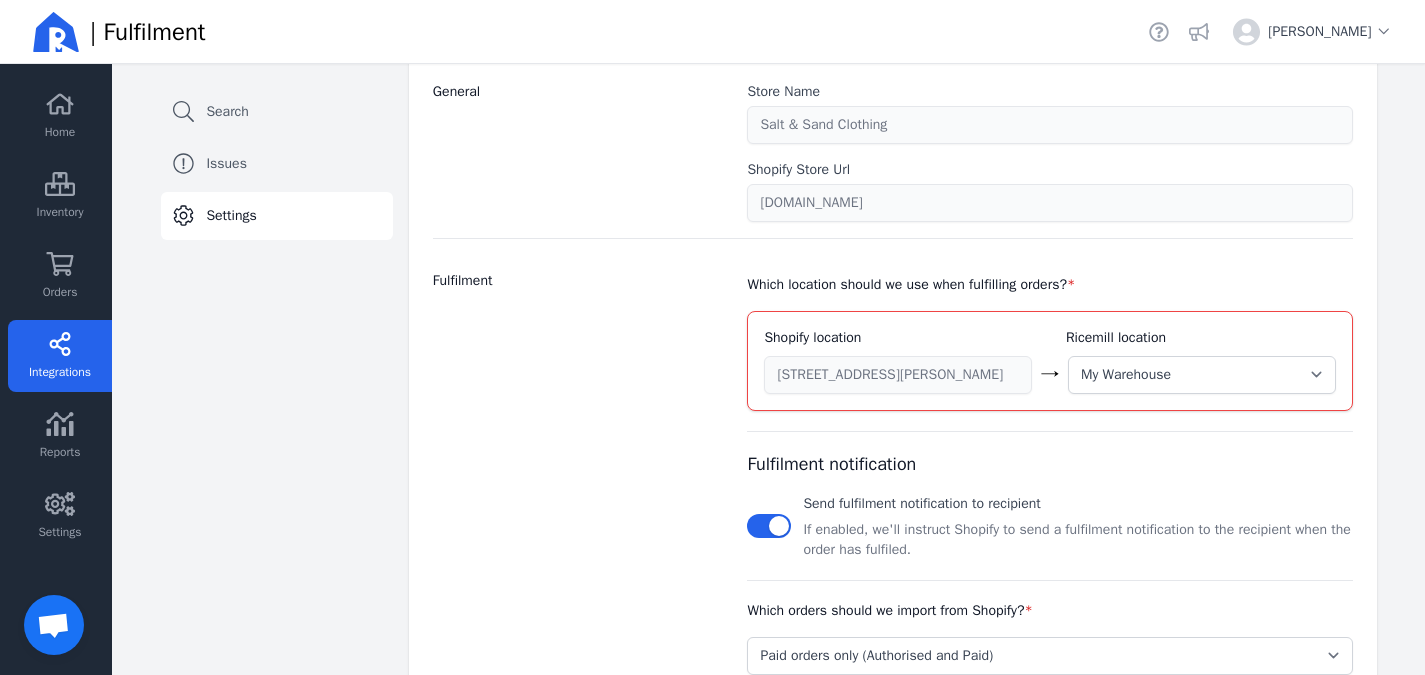 click on "Fulfilment Which location should we use when fulfilling orders?  *  Shopify location  Ricemill location 3A A'Beckett Street → --Skip-- ➕ Create new location My Warehouse Fulfilment notification Send fulfilment notification to recipient If enabled, we'll instruct Shopify to send a fulfilment notification to the recipient when the order has fulfiled. Which orders should we import from Shopify?  * Select... Paid orders only (Authorised and Paid) Pending and Paid orders (Pending, Authorised, Paid and Partially Paid)" 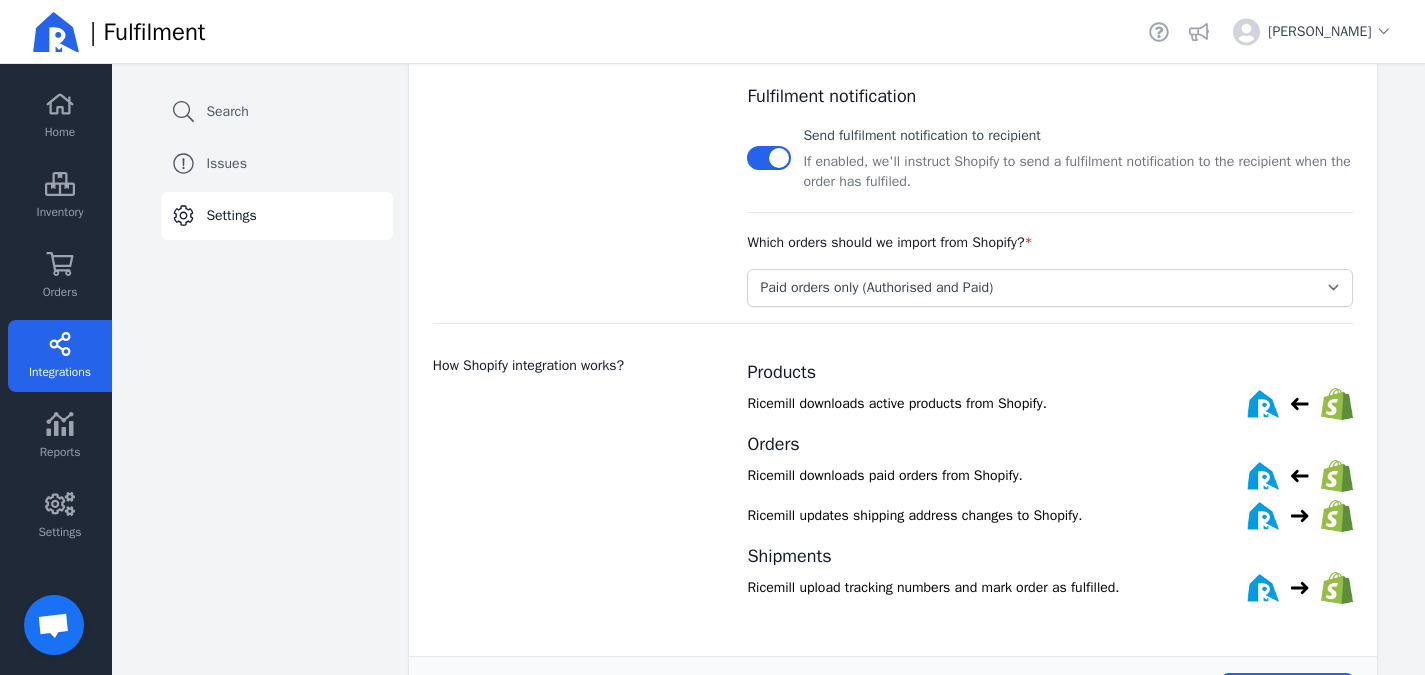 scroll, scrollTop: 839, scrollLeft: 0, axis: vertical 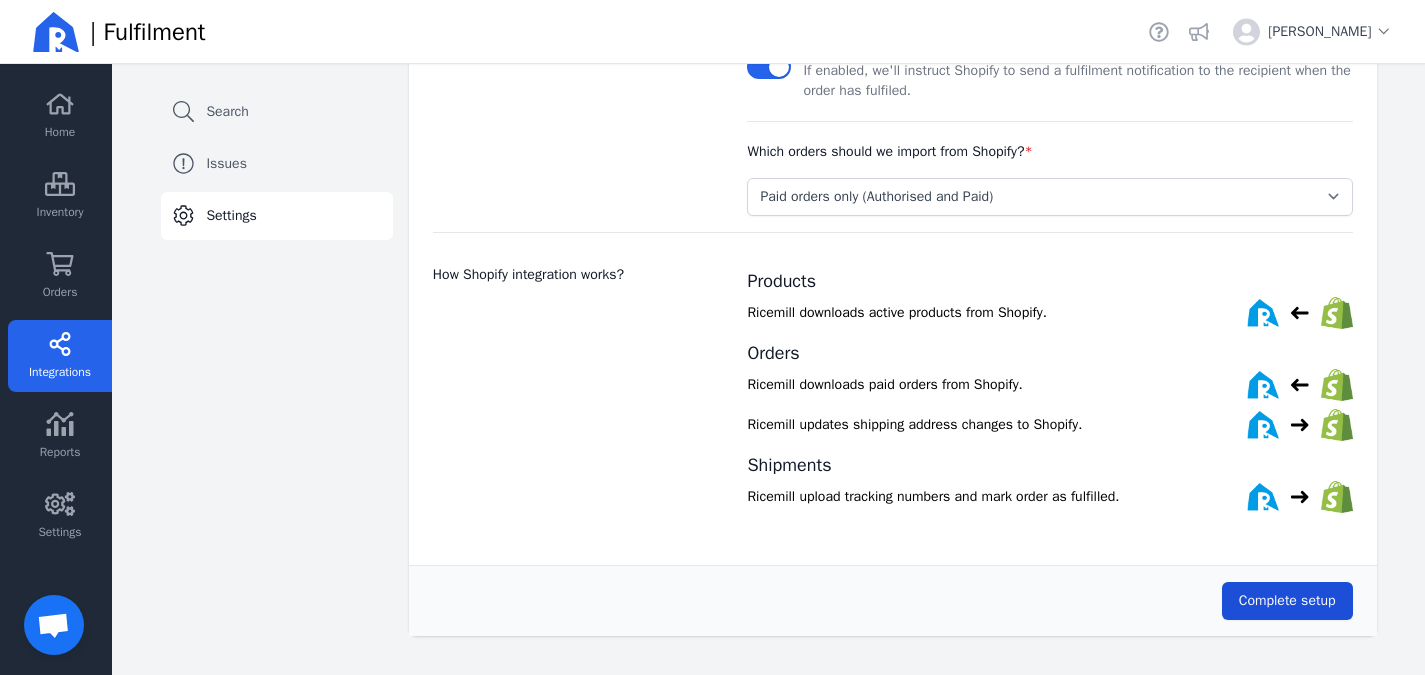 click on "Complete setup" at bounding box center [1287, 600] 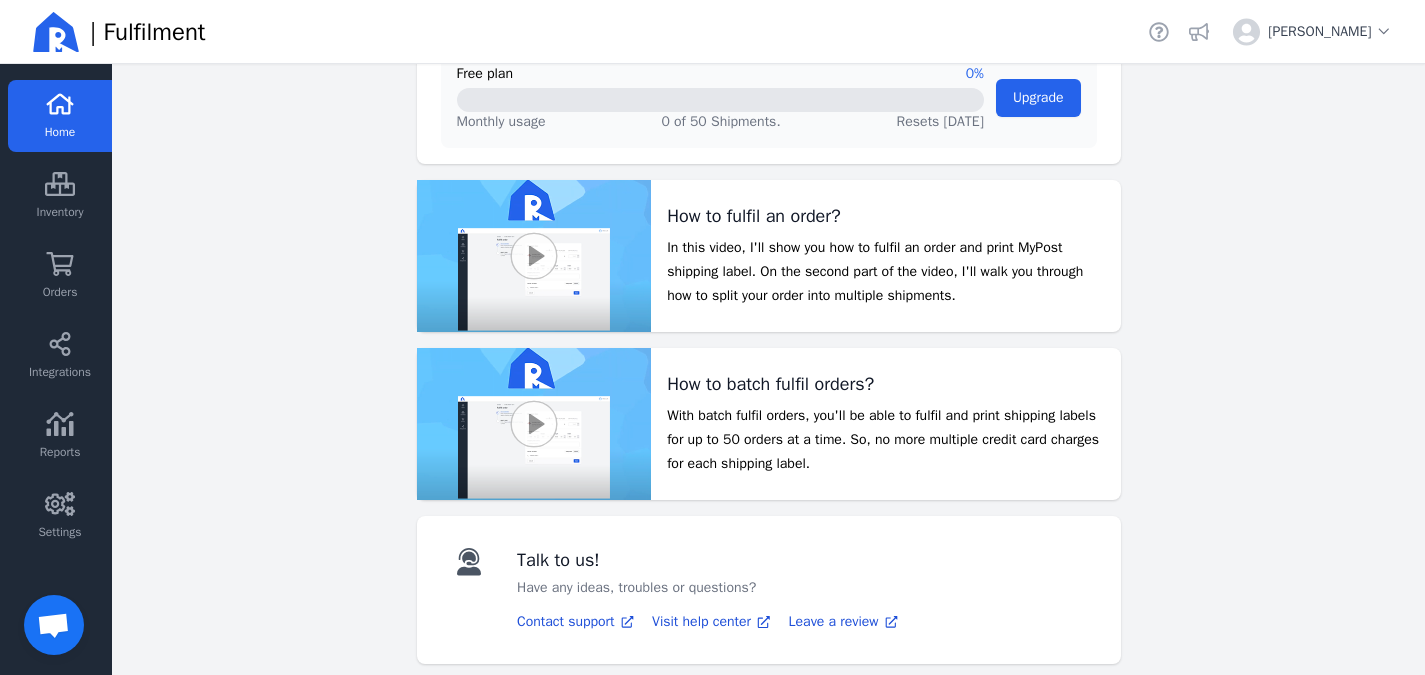 scroll, scrollTop: 907, scrollLeft: 0, axis: vertical 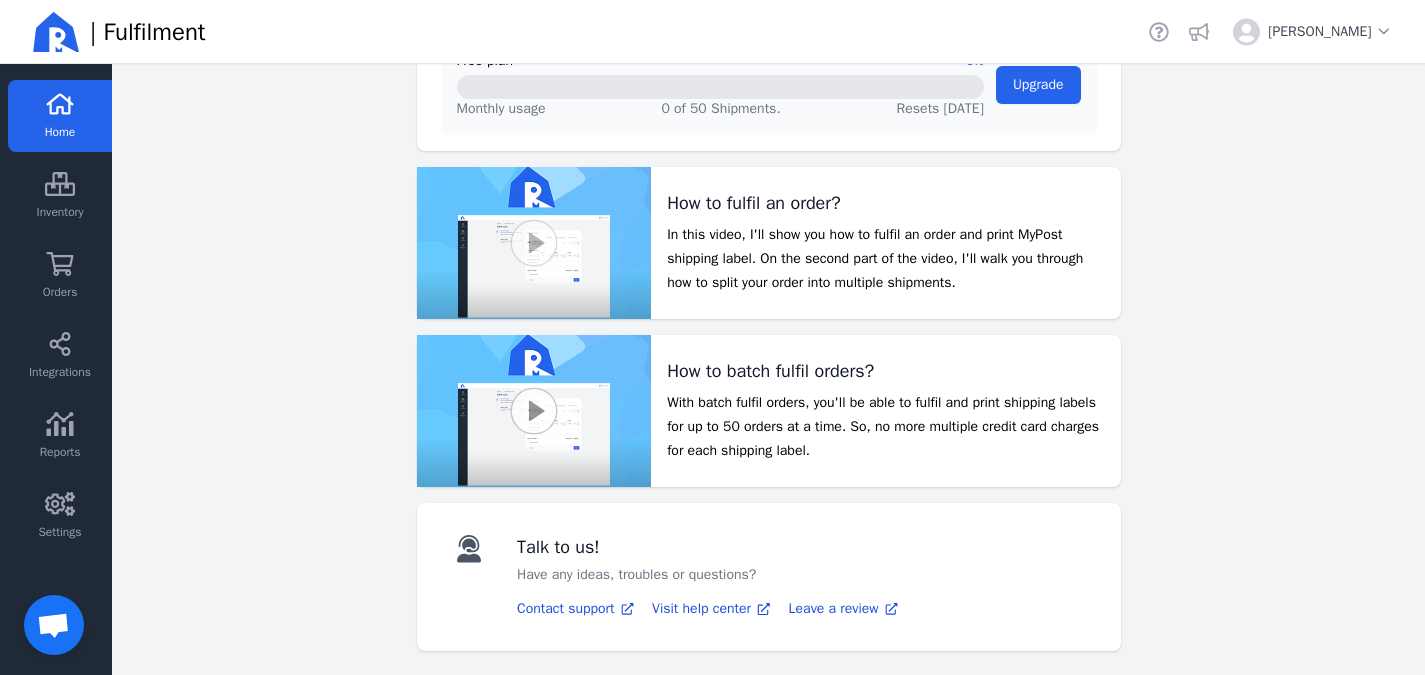 click at bounding box center [534, 243] 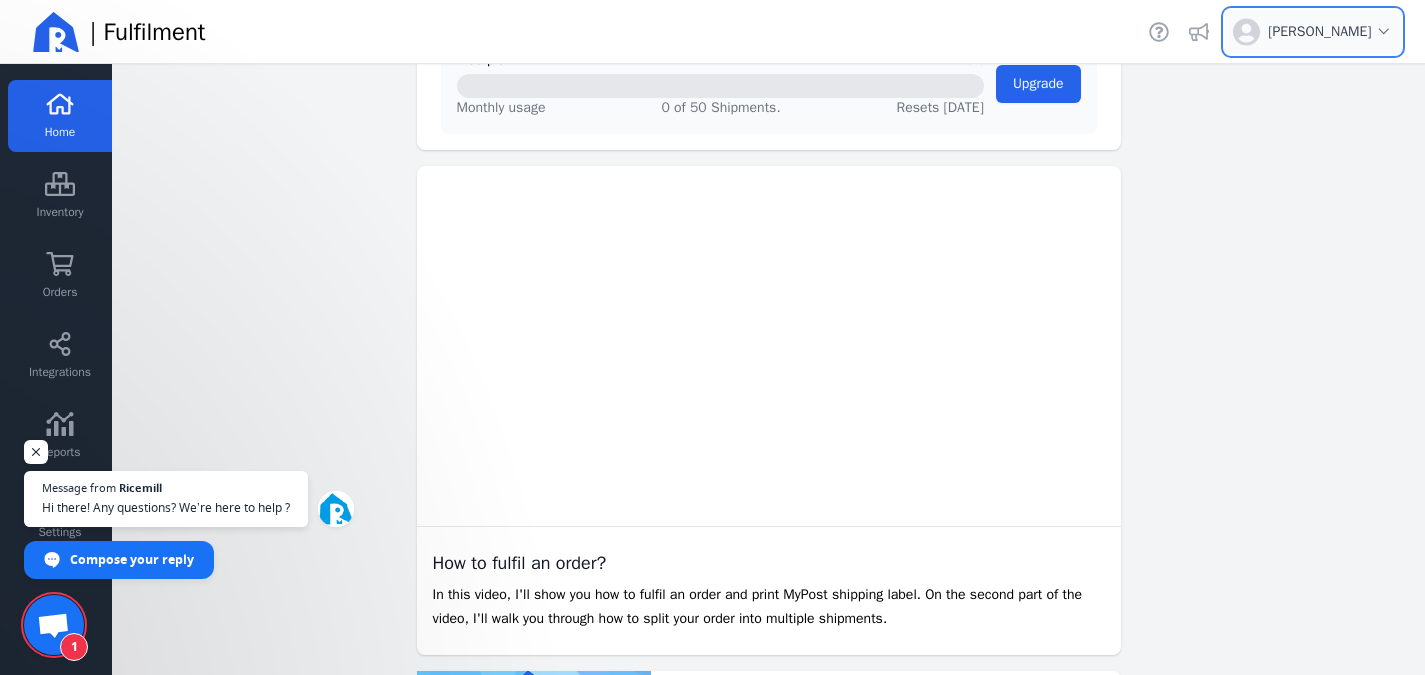 click on "Open user menu for  Alexandra Roberts" at bounding box center (1330, 32) 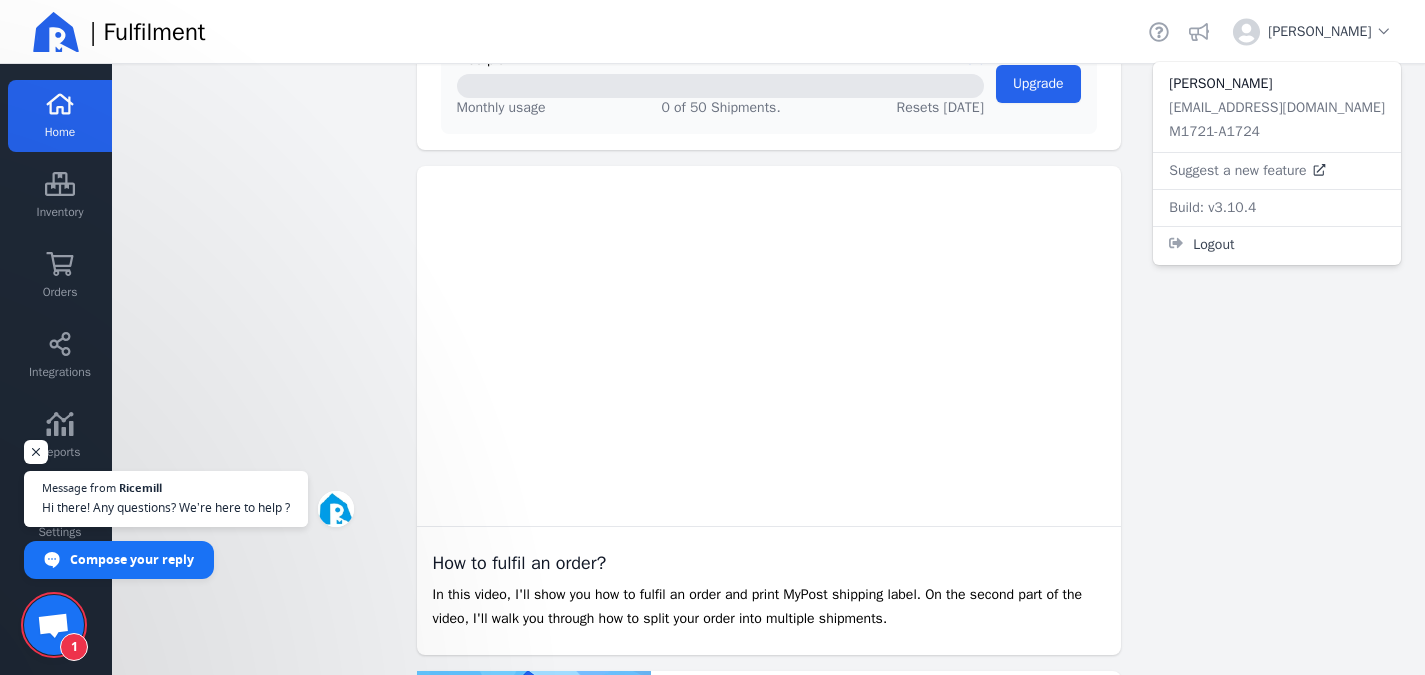 click on "Welcome back, Alexandra Roberts Getting started Here are a few tasks to get started. 60%  Connect your Shopify account (Salt & Sand Clothing) Please complete Shopify setup to activate the connection. Complete setup  Import Salt & Sand Clothing (Shopify) open orders Your data is being imported. The process might take up to 30 minutes. Please check back later. View orders  Complete your business information Complete your business address, contacts and etc. Complete setup  Enter fulfilment location address Fill in a valid Australian address for your fulfilment location. Complete setup  Connect your MyPost Business account Connect to MyPost Business to get live shipping rates and to print shipping labels. Connect 0  new order to fulfil  Current Plan Free plan 0%  Monthly usage  0 of 50 Shipments. Resets 08 Aug 2025 Upgrade How to fulfil an order? How to batch fulfil orders? Talk to us!  Have any ideas, troubles or questions?  Contact support Visit help center Leave a review" at bounding box center (768, 369) 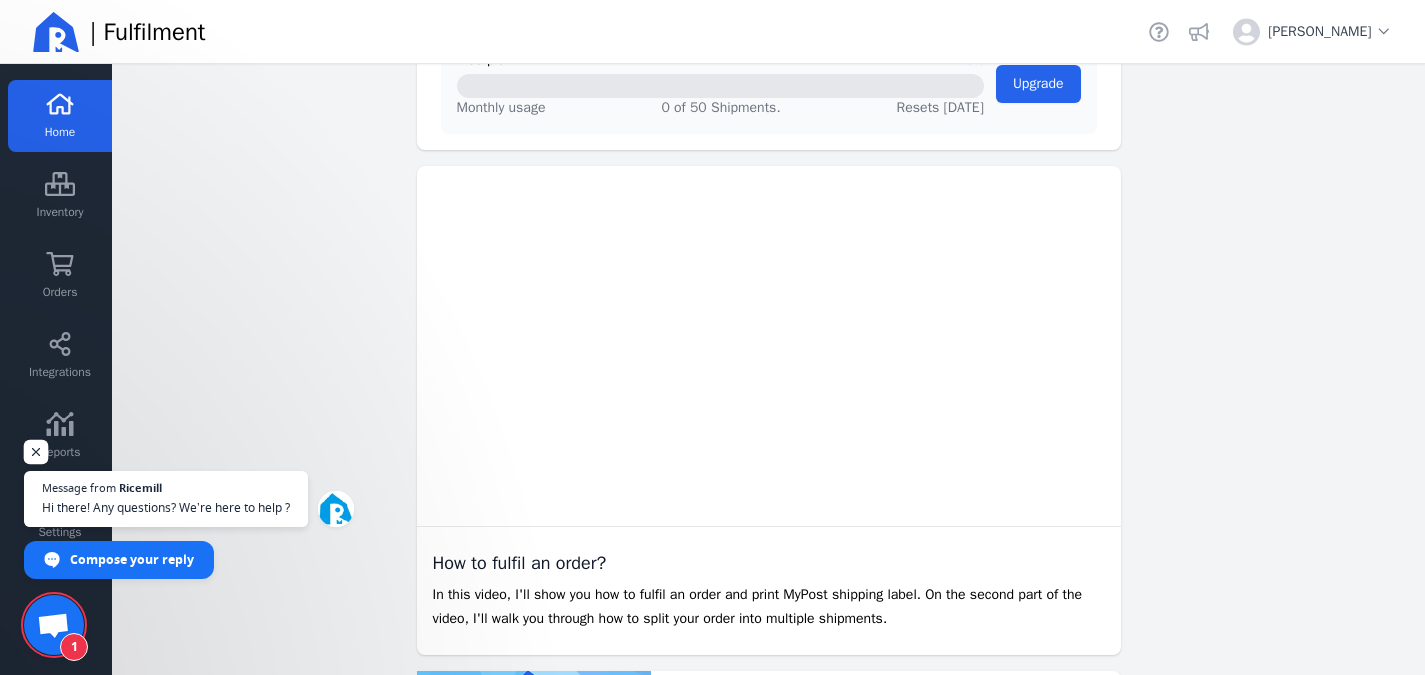 click at bounding box center (36, 452) 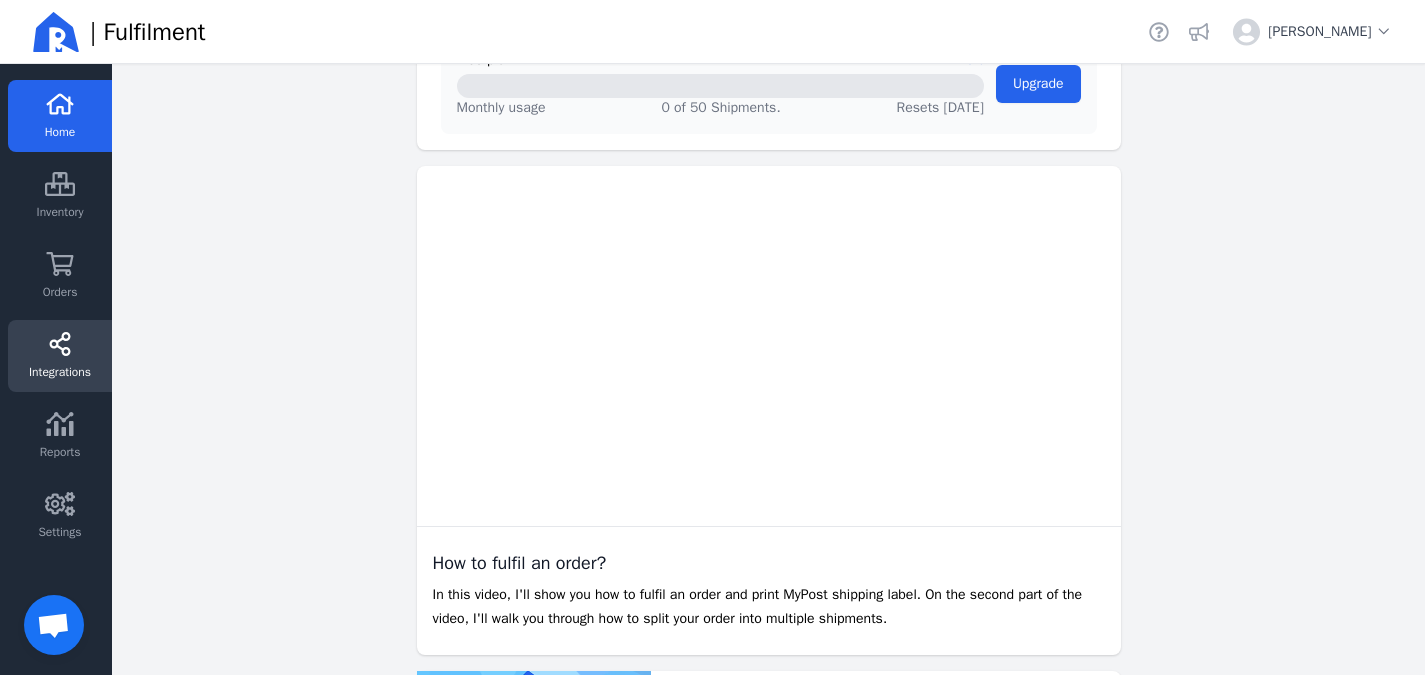 click on "Integrations" 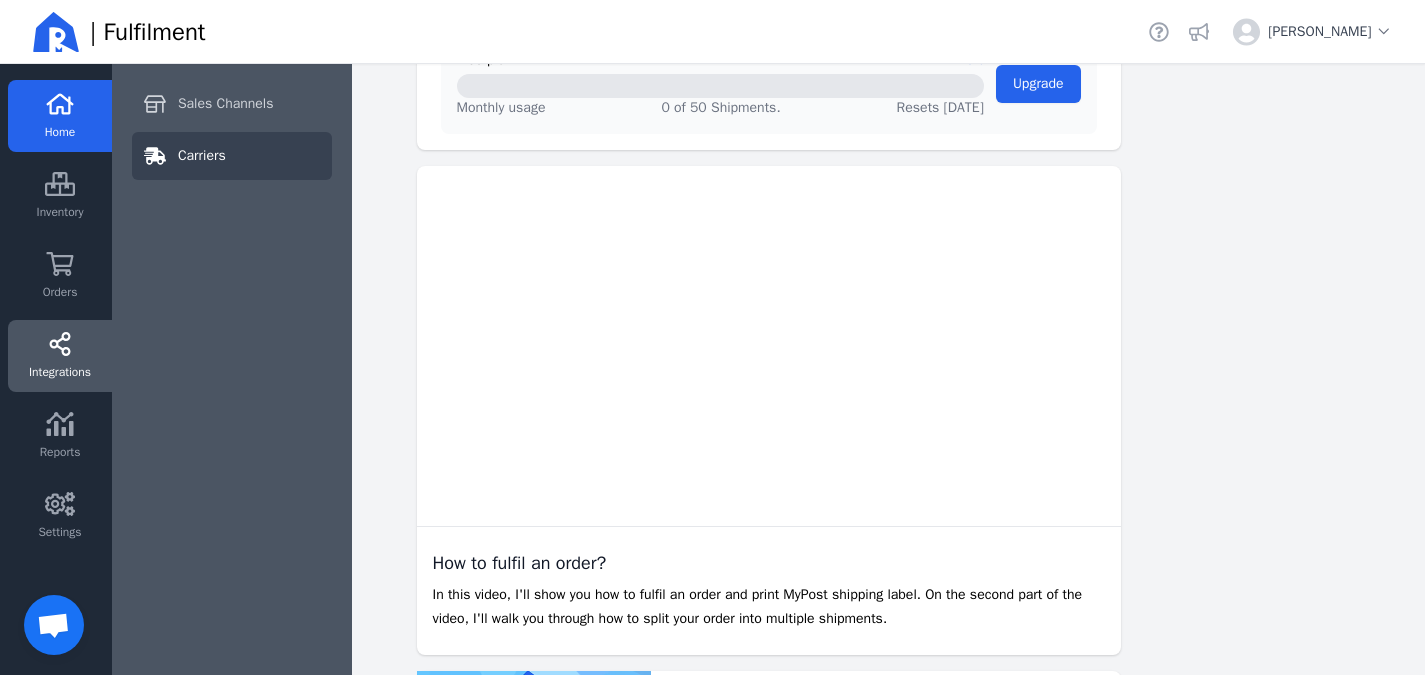 click on "Carriers" 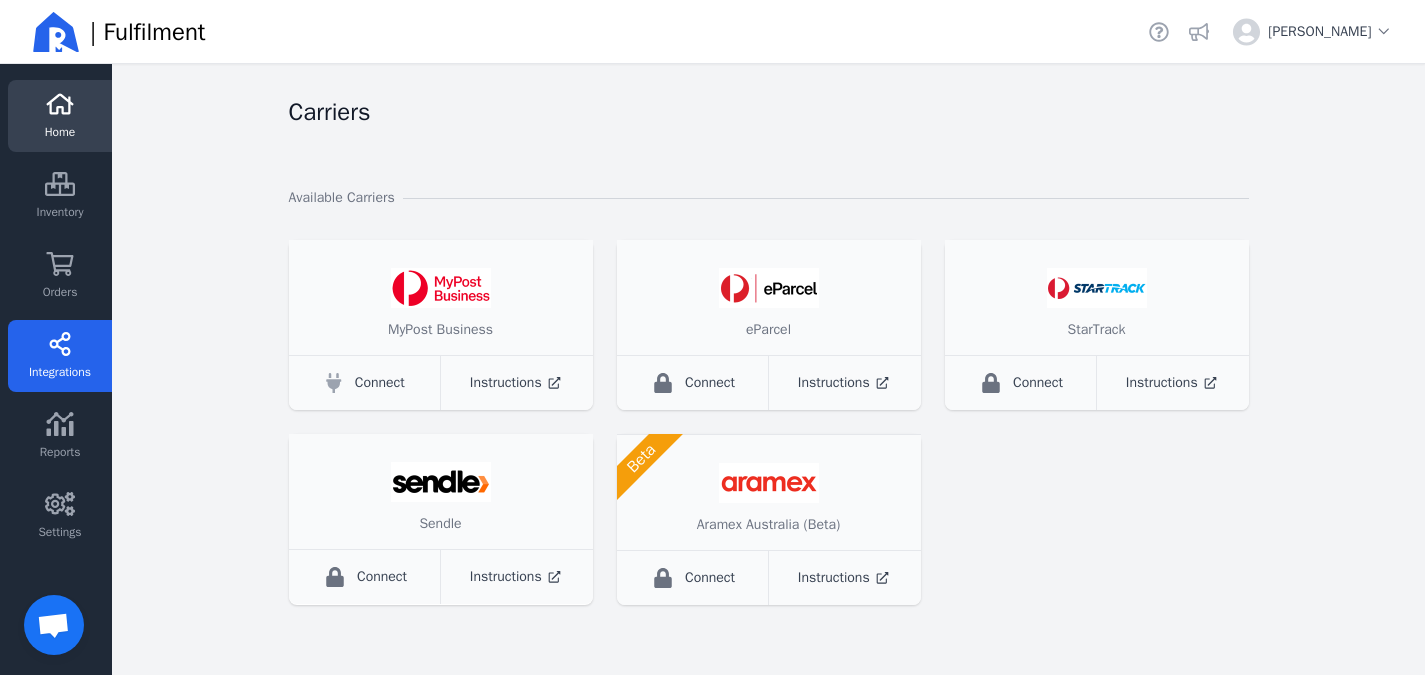 click 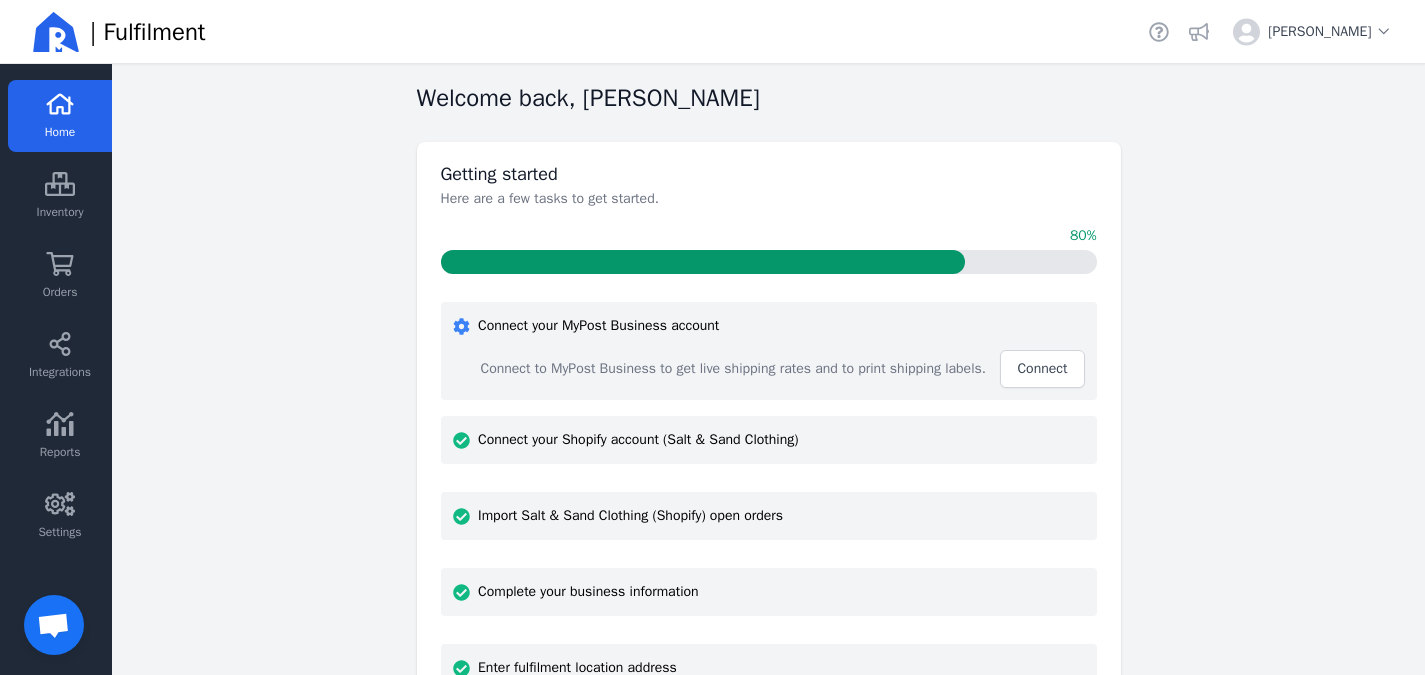 scroll, scrollTop: 0, scrollLeft: 0, axis: both 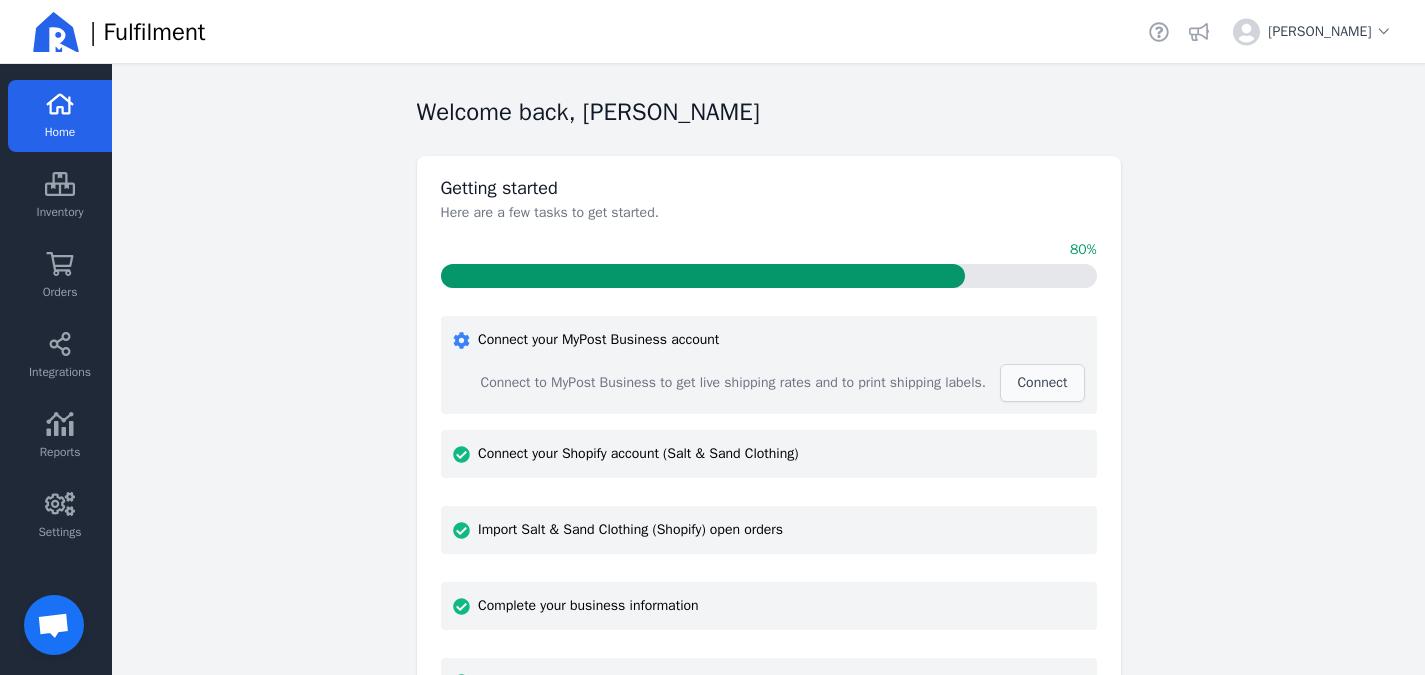 click on "Connect" at bounding box center (1042, 382) 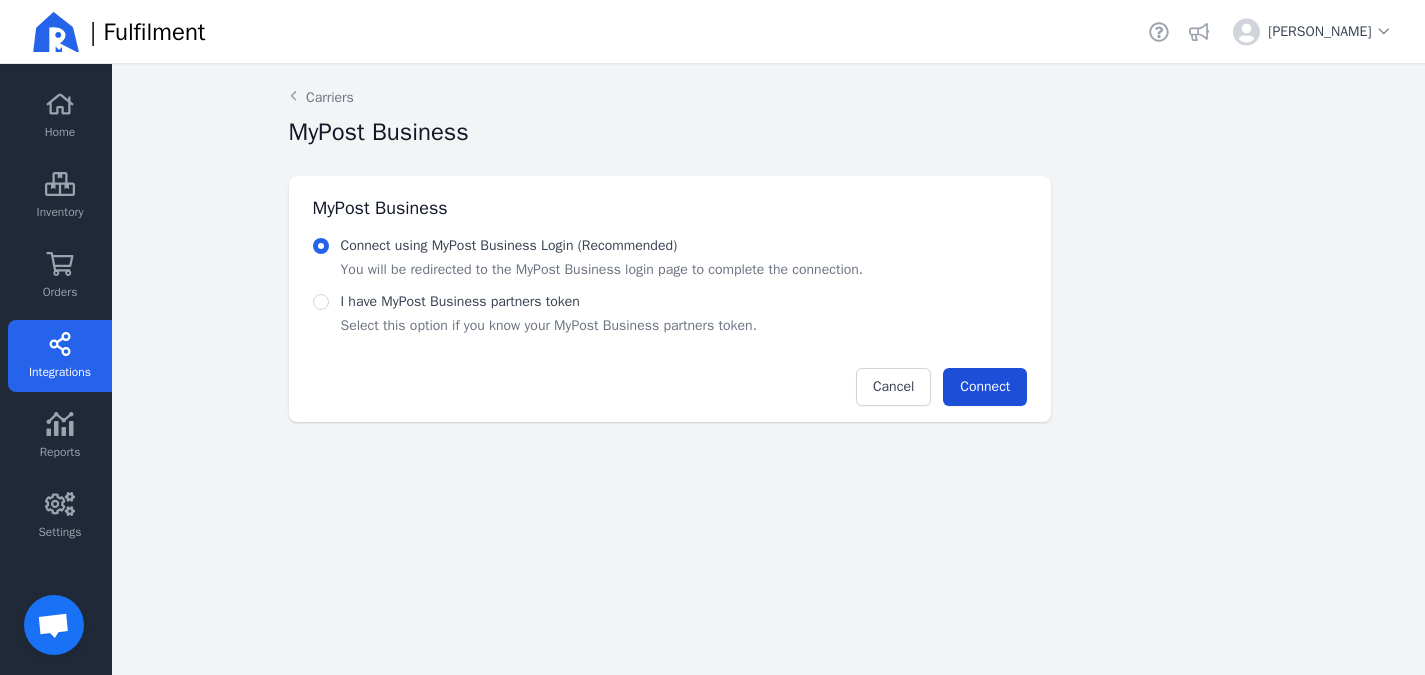 click on "Connect" at bounding box center [985, 387] 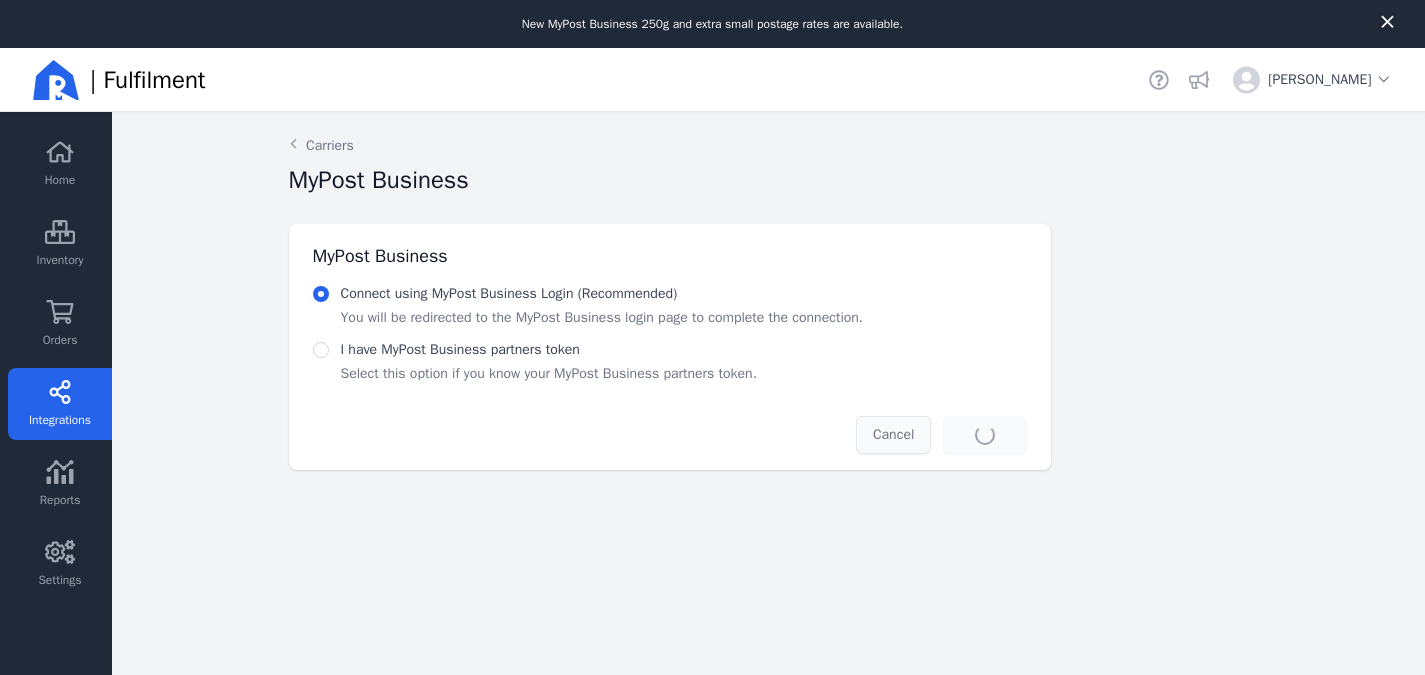 scroll, scrollTop: 0, scrollLeft: 0, axis: both 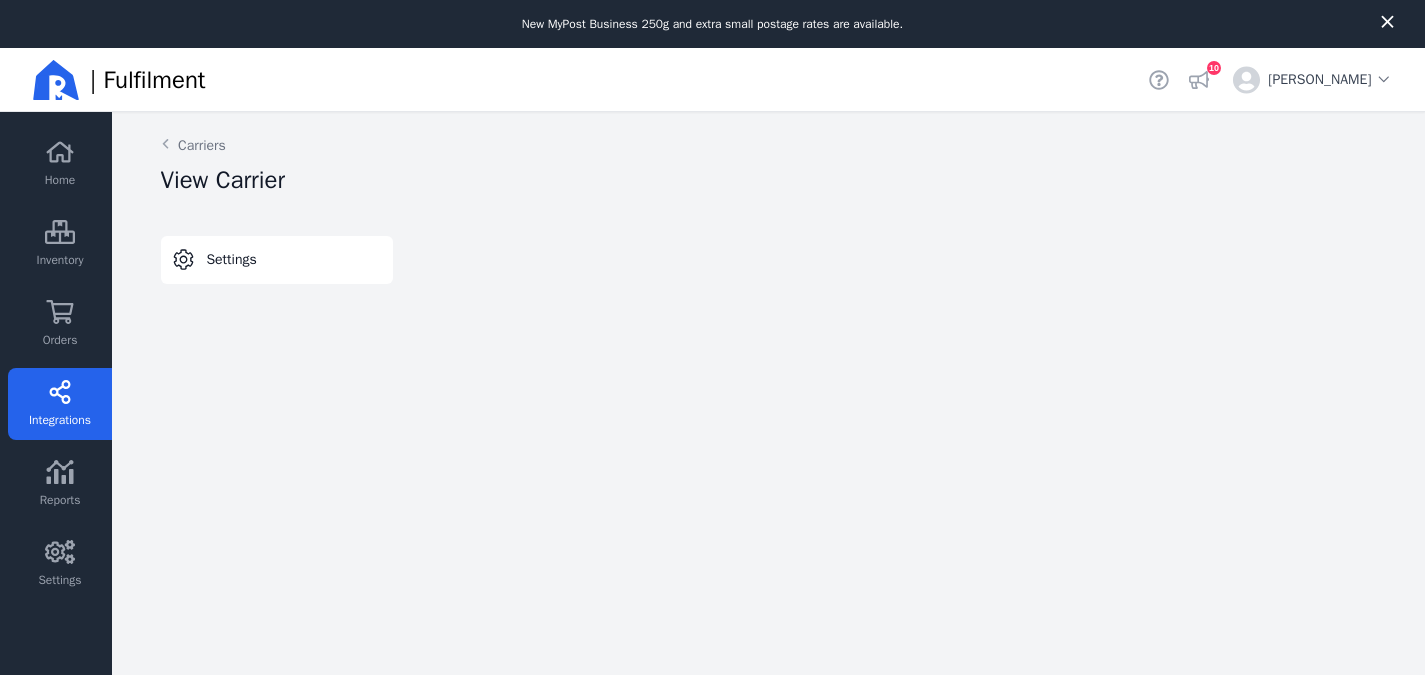 select on "THERMAL-LABEL-A6-1PP" 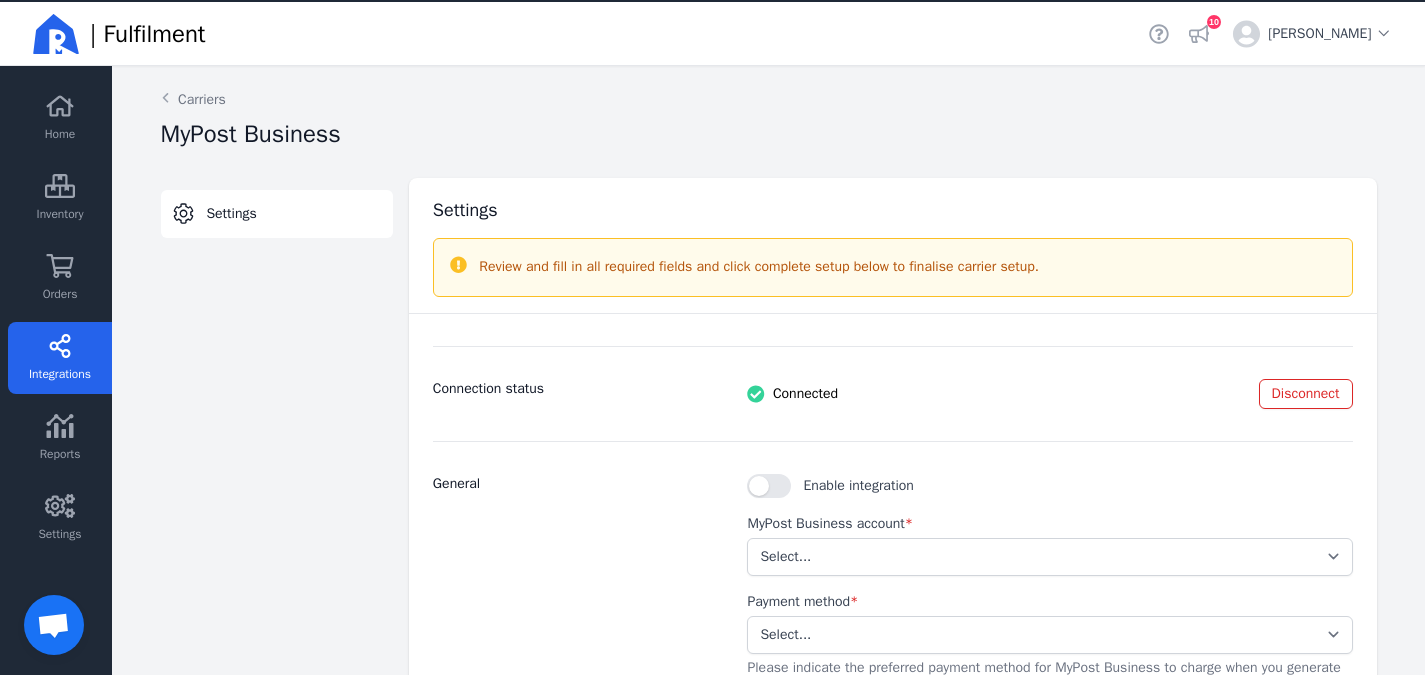 scroll, scrollTop: 48, scrollLeft: 0, axis: vertical 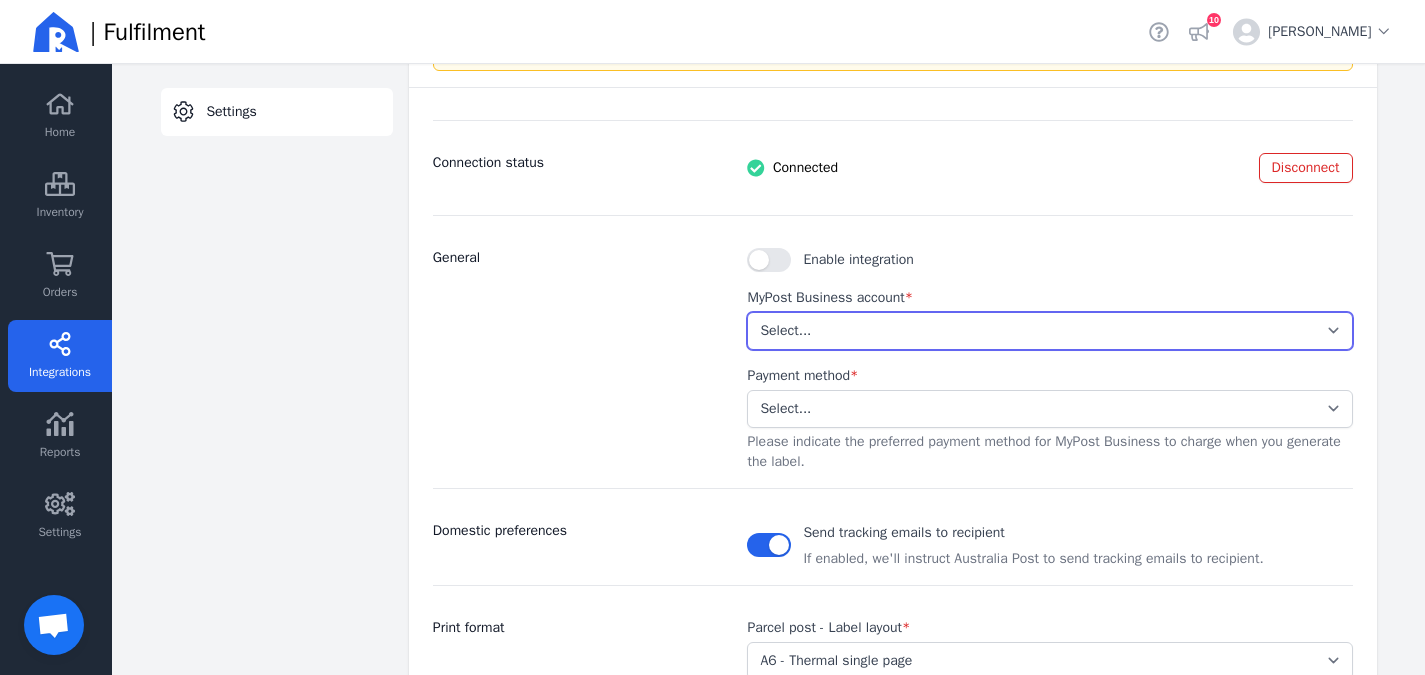 click on "Select... b9d2f2aedc764467b853e98cef0d02d1" at bounding box center (1049, 331) 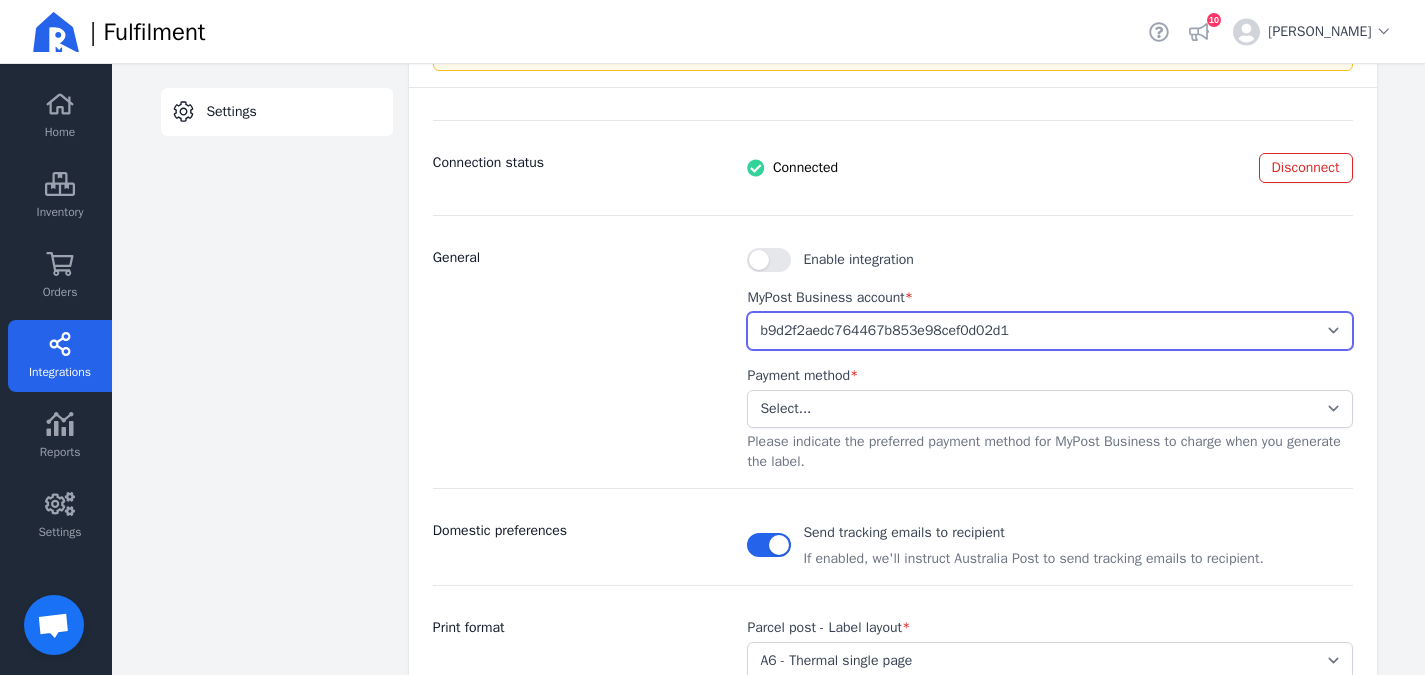 click on "Select... b9d2f2aedc764467b853e98cef0d02d1" at bounding box center (1049, 331) 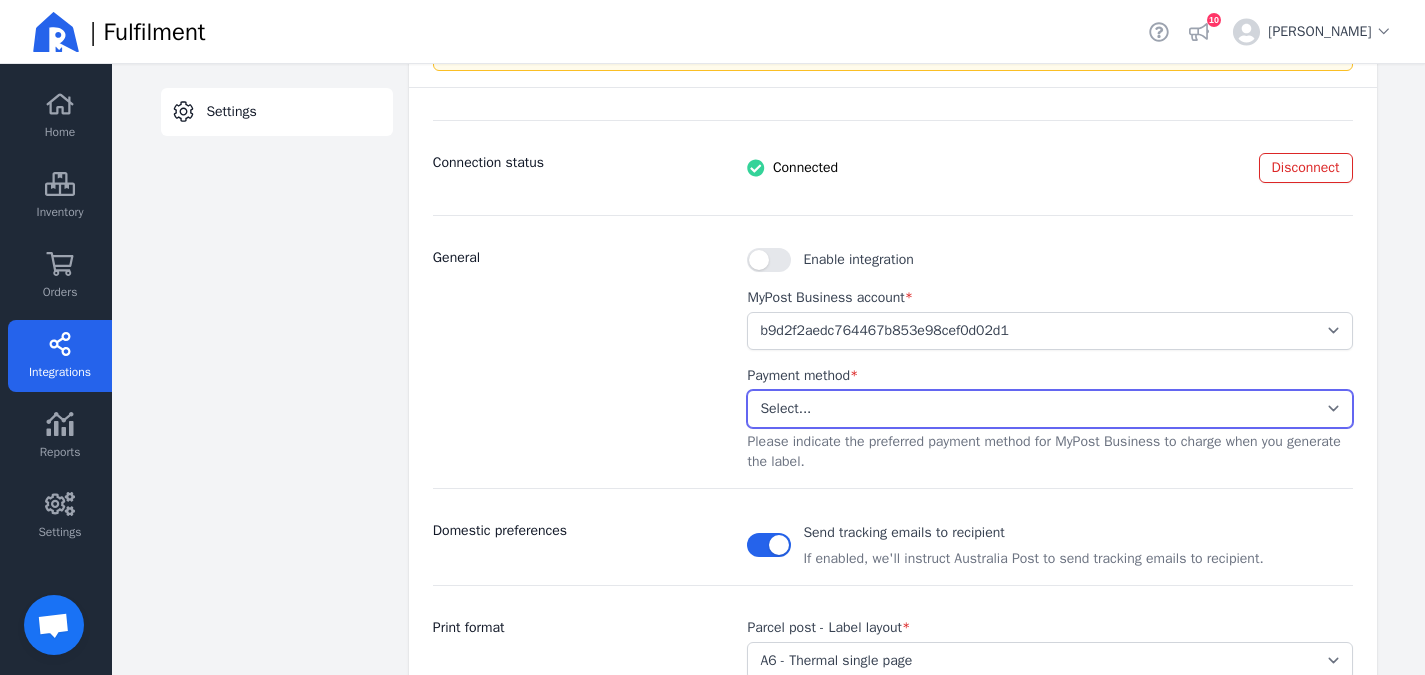 click on "Select... Stored Credit Card" at bounding box center [1049, 409] 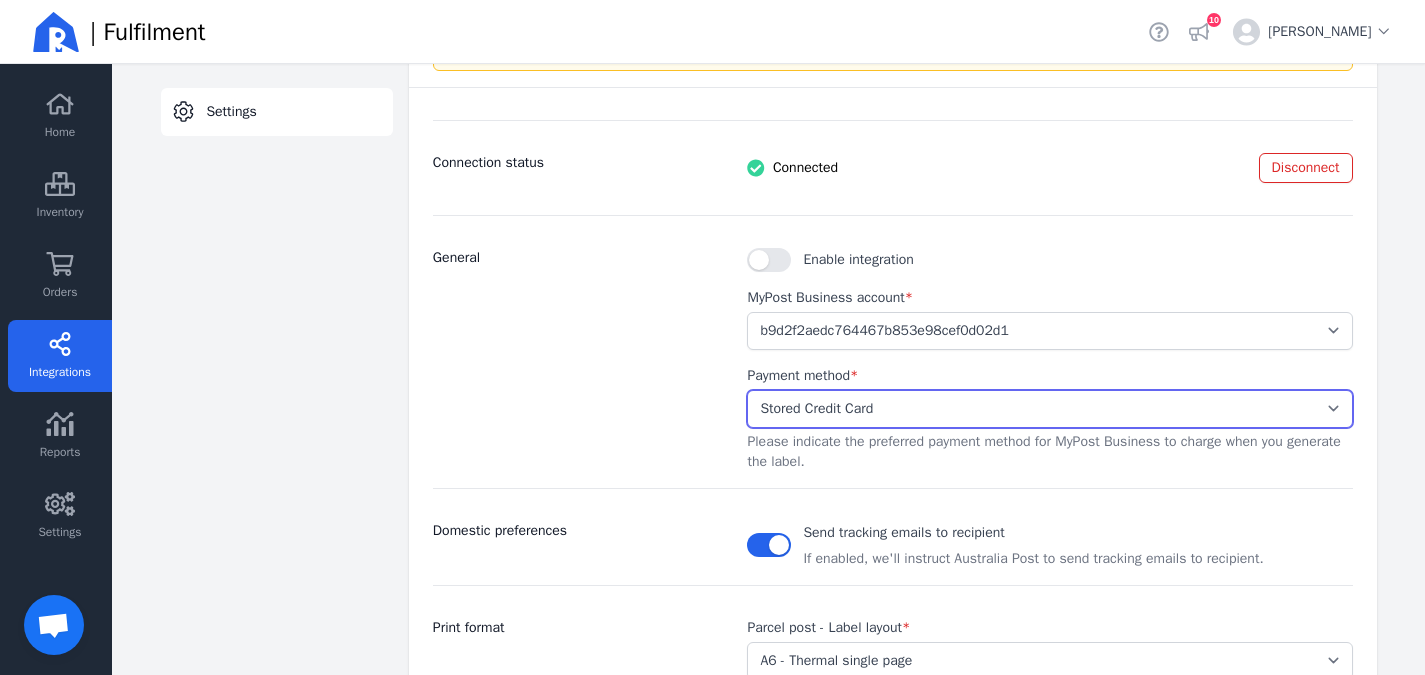 click on "Select... Stored Credit Card" at bounding box center (1049, 409) 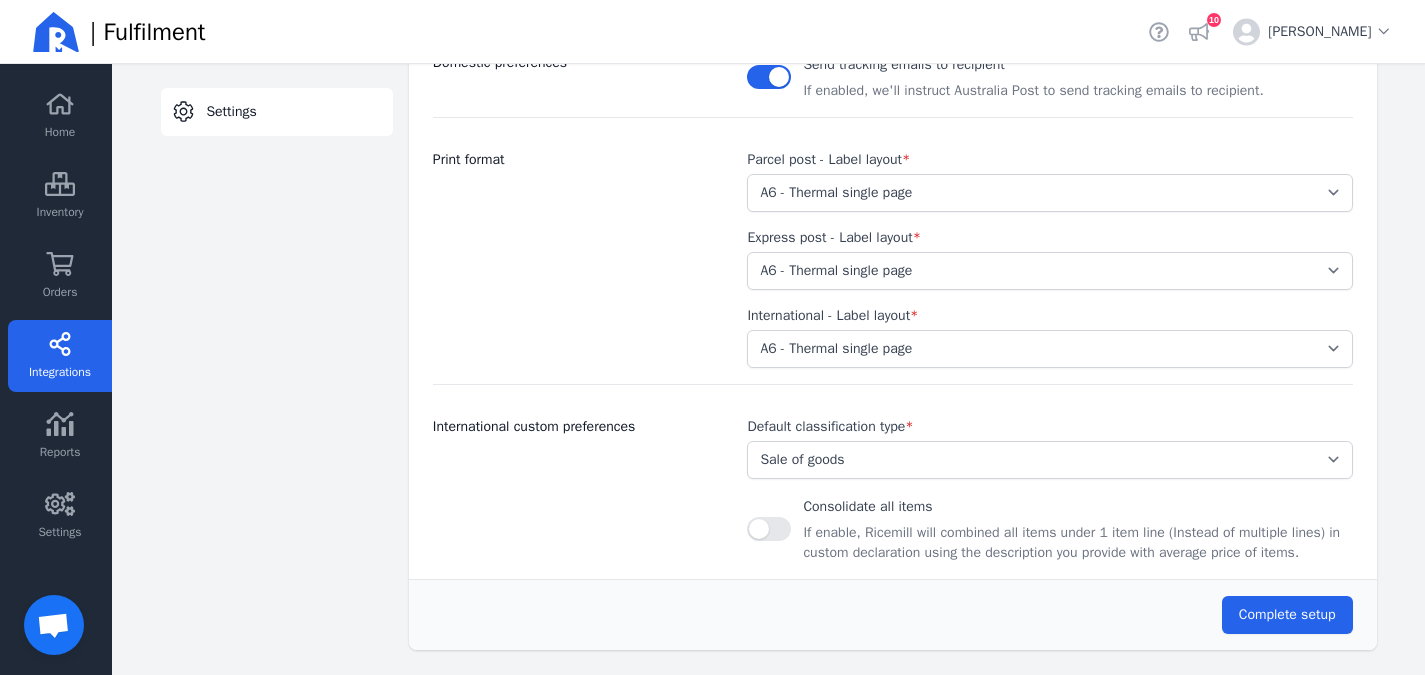 scroll, scrollTop: 693, scrollLeft: 0, axis: vertical 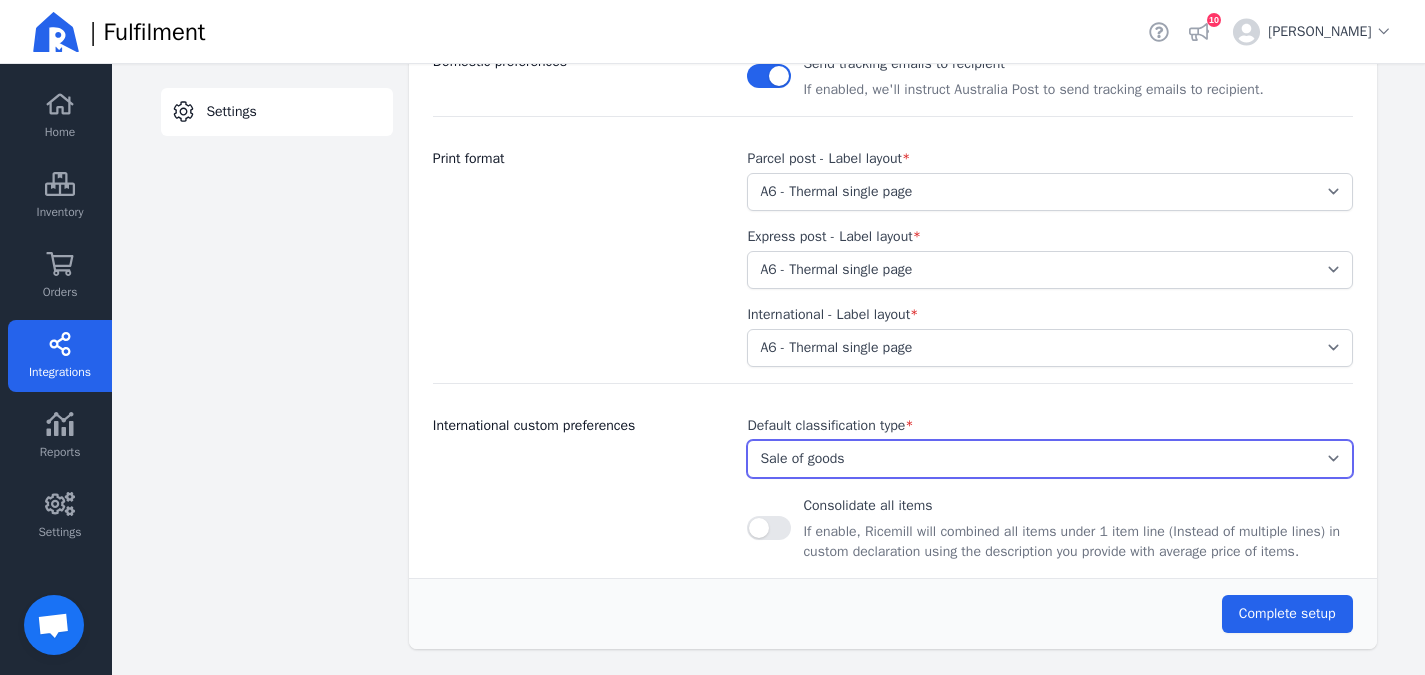 click on "Select... Document Gift Sample Sale of goods Other" at bounding box center (1049, 459) 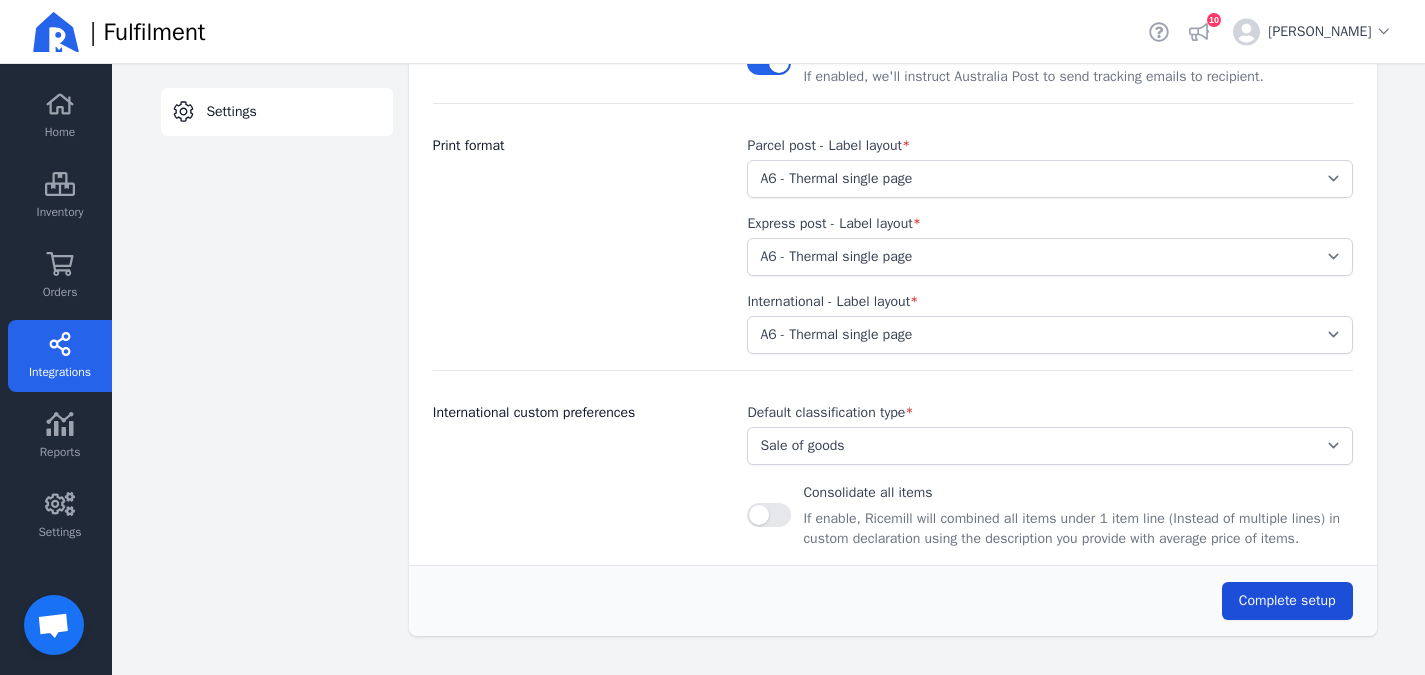 click on "Complete setup" at bounding box center [1287, 600] 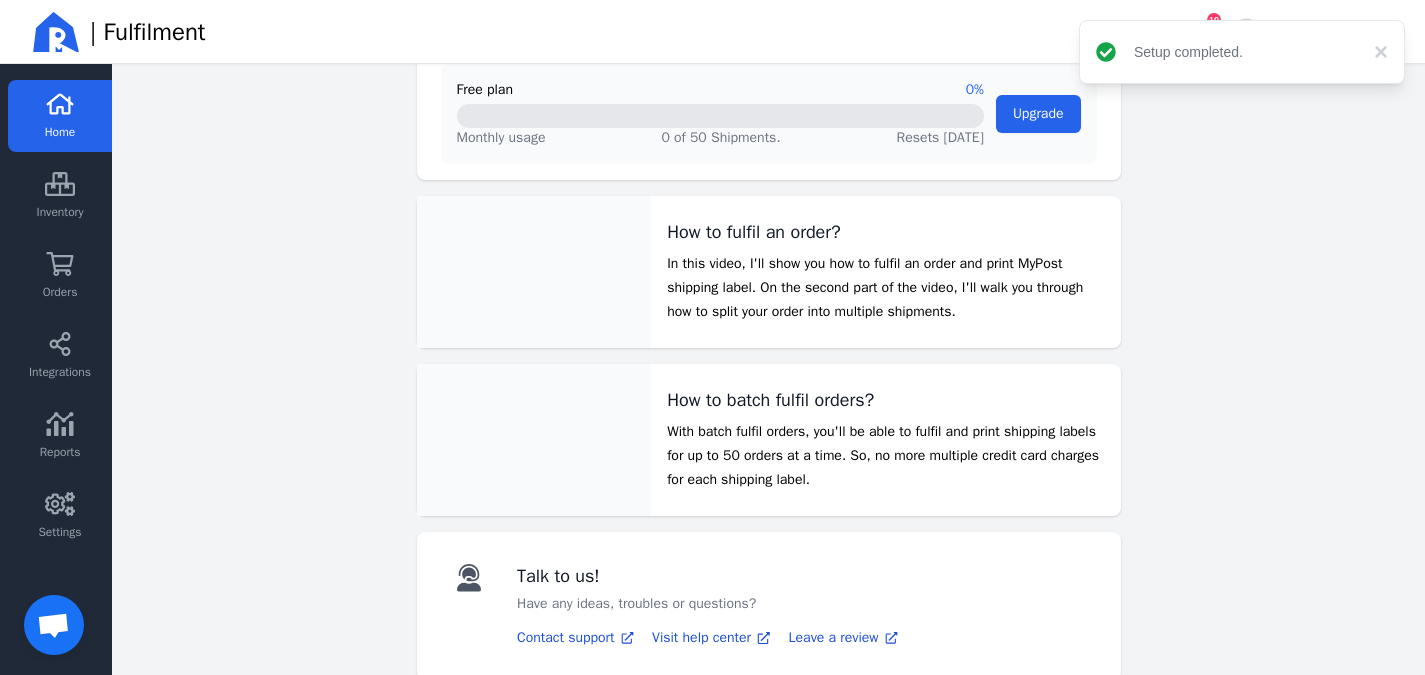 scroll, scrollTop: 79, scrollLeft: 0, axis: vertical 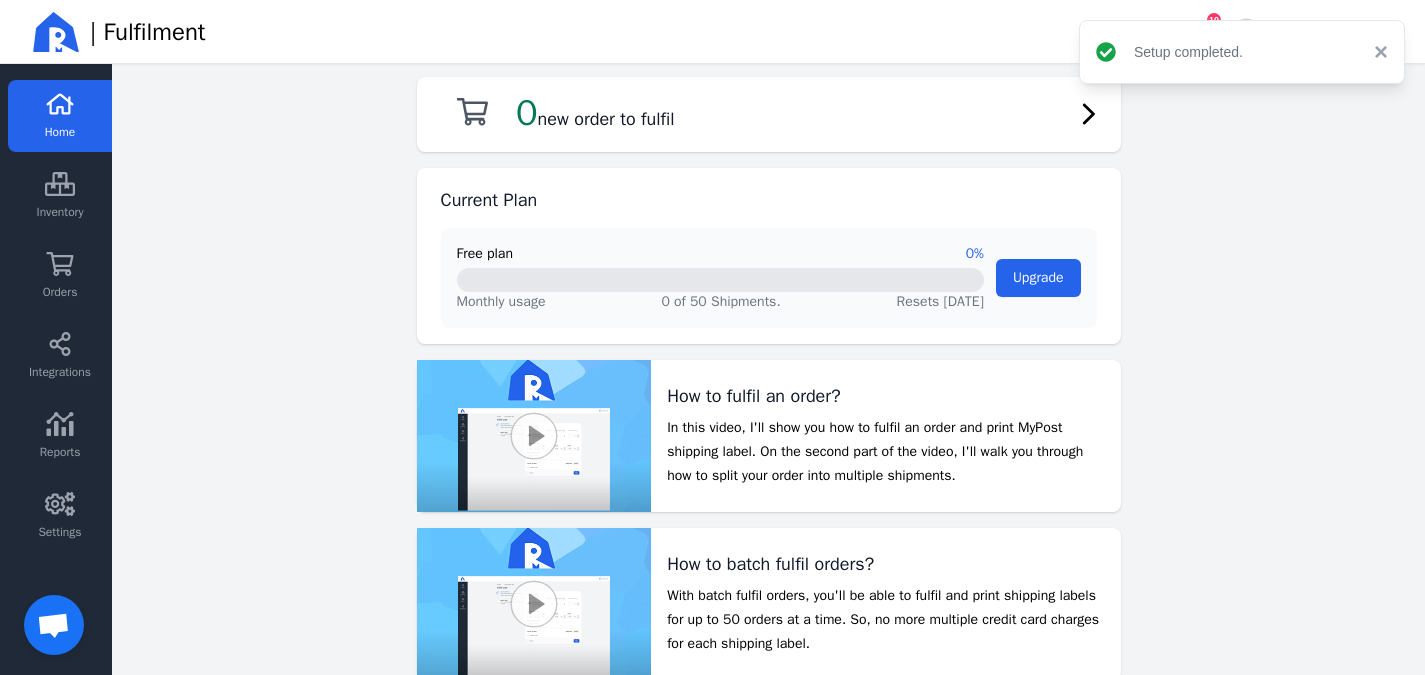 click on "×" at bounding box center (1376, 52) 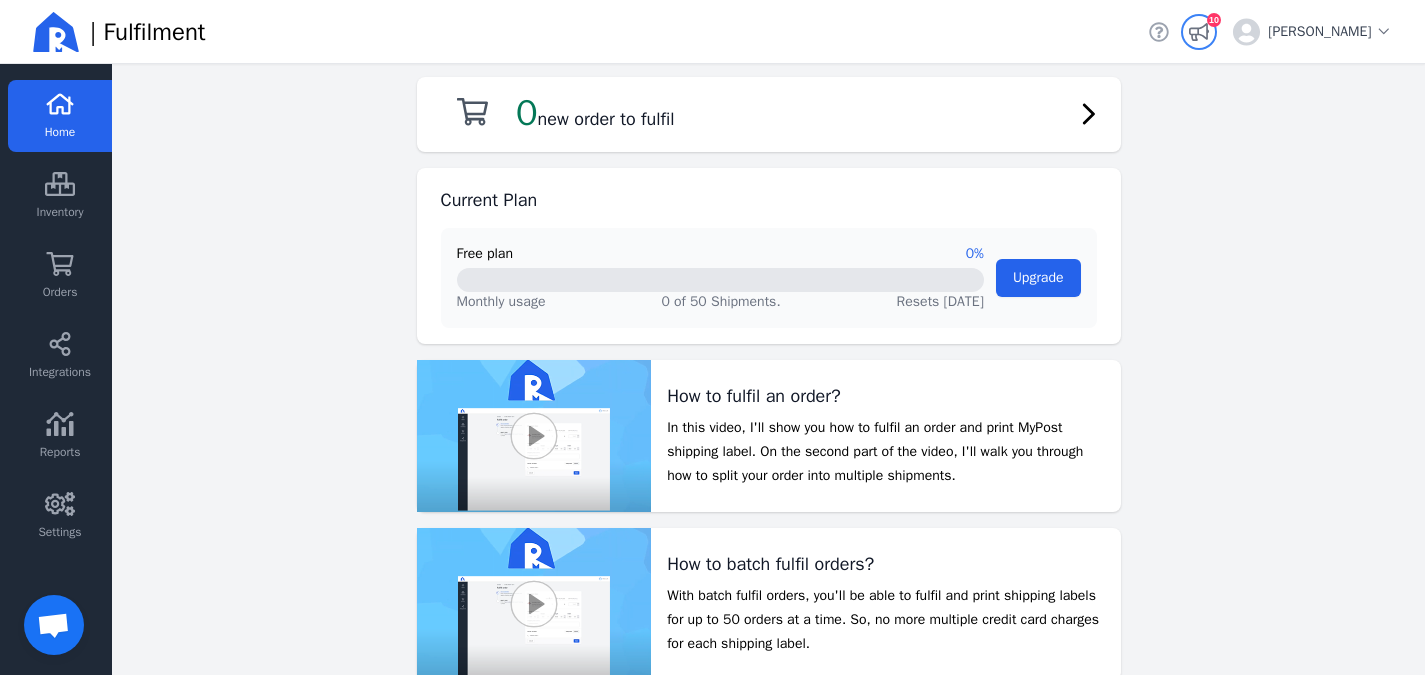 click on "View announcements 10" at bounding box center [1199, 32] 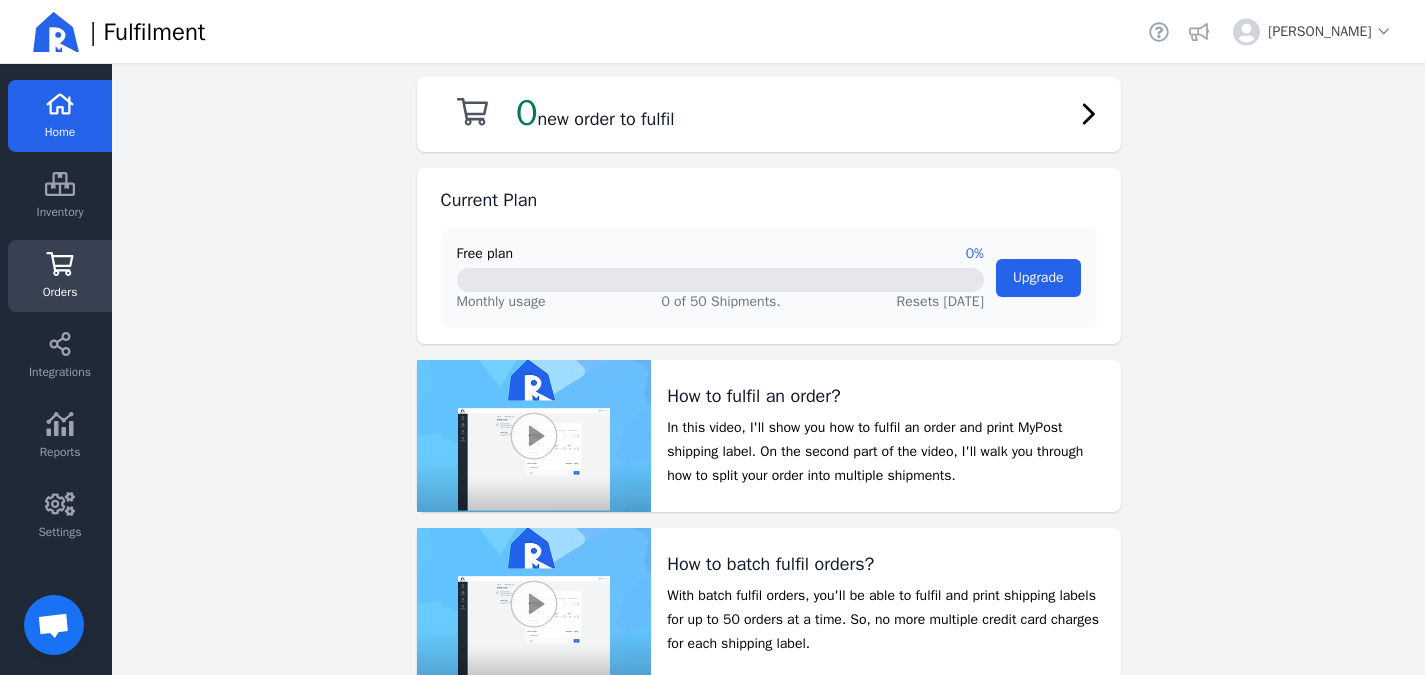 click on "Orders" 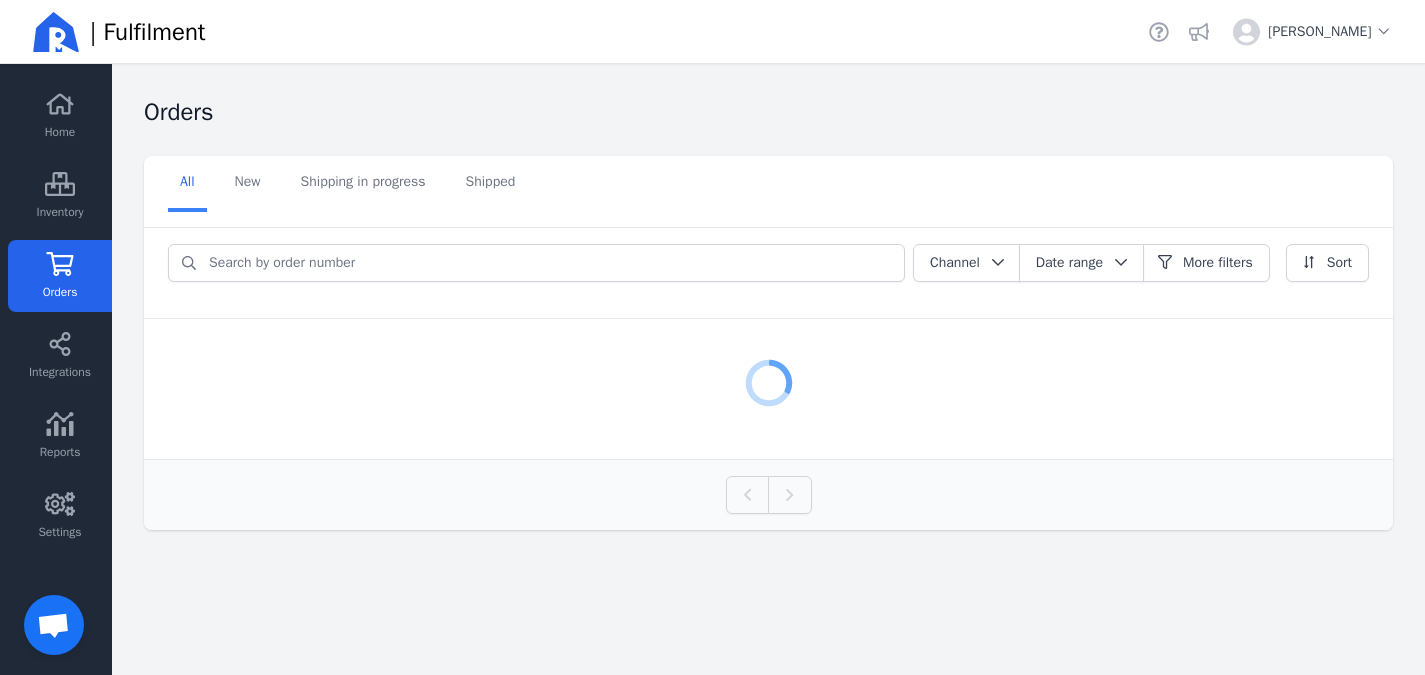 scroll, scrollTop: 0, scrollLeft: 0, axis: both 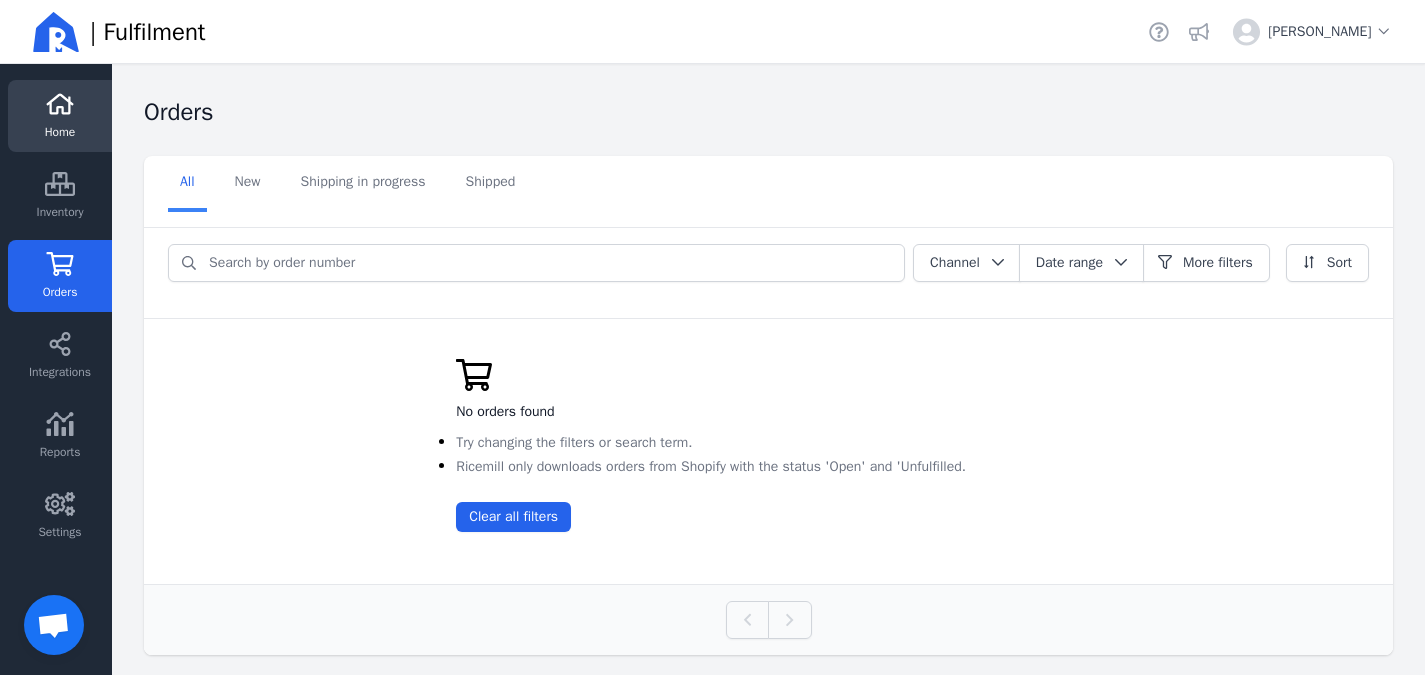 click on "Home" 